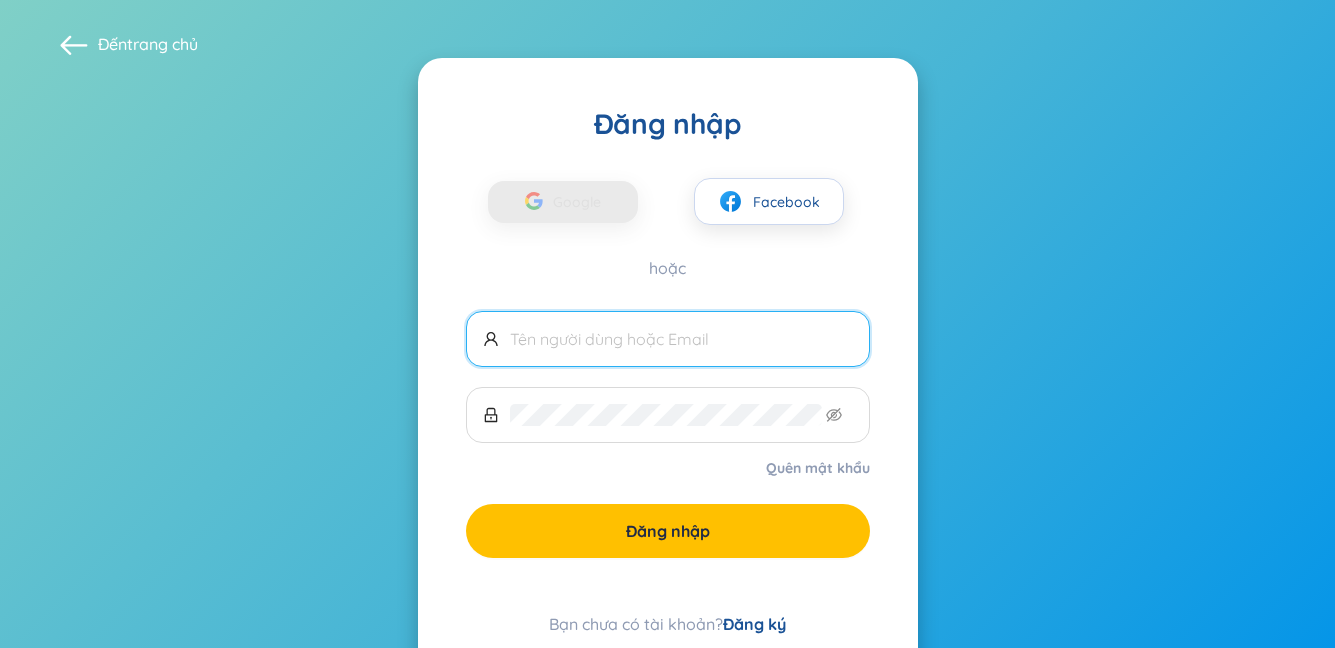 scroll, scrollTop: 0, scrollLeft: 0, axis: both 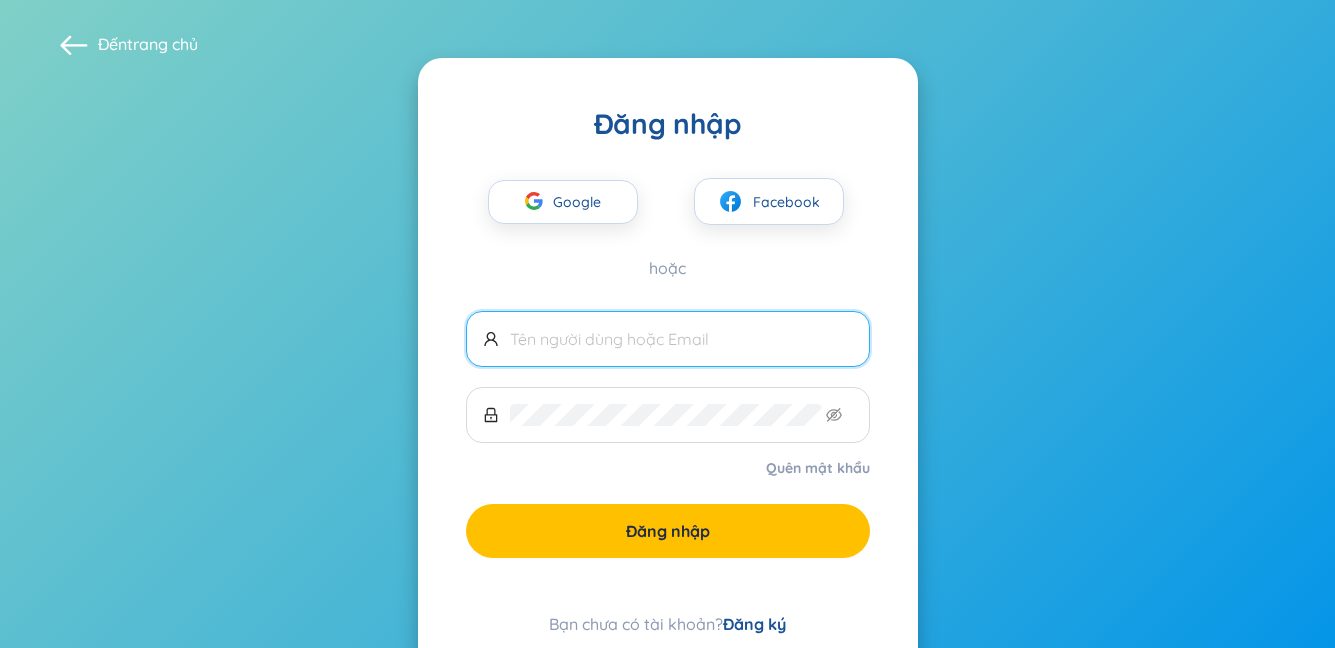 click at bounding box center [681, 339] 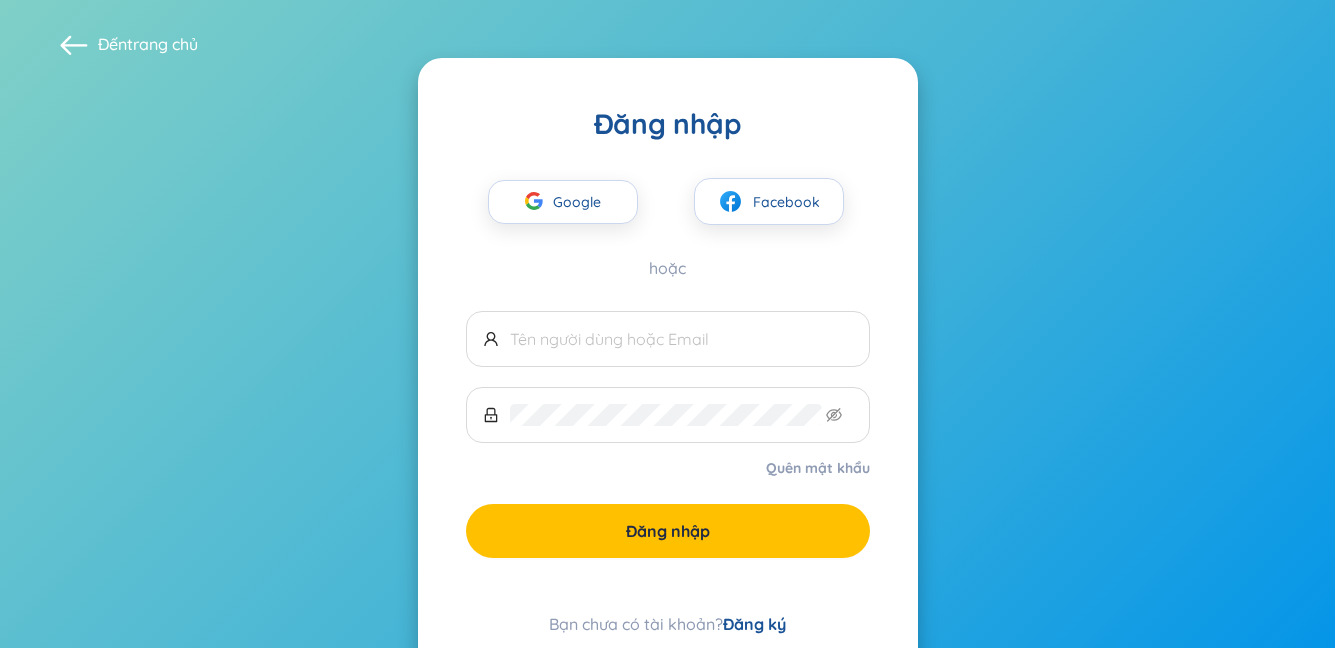 drag, startPoint x: 1296, startPoint y: 344, endPoint x: 1145, endPoint y: 349, distance: 151.08276 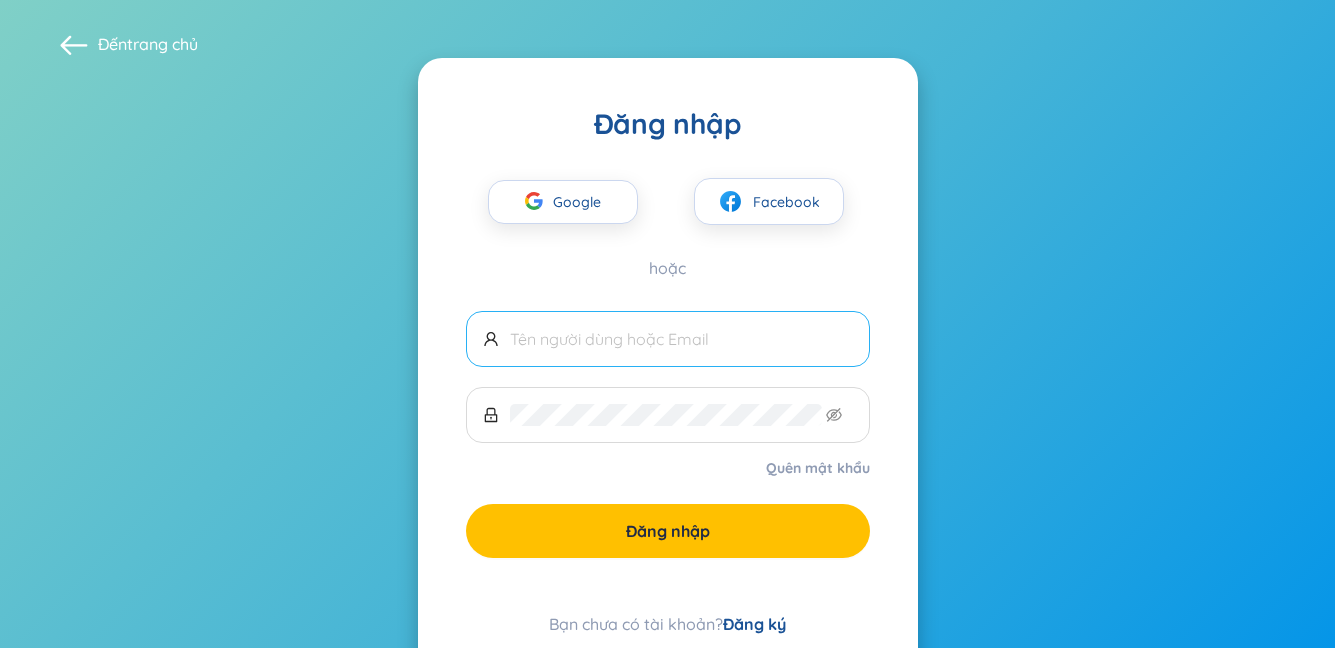 click at bounding box center [668, 339] 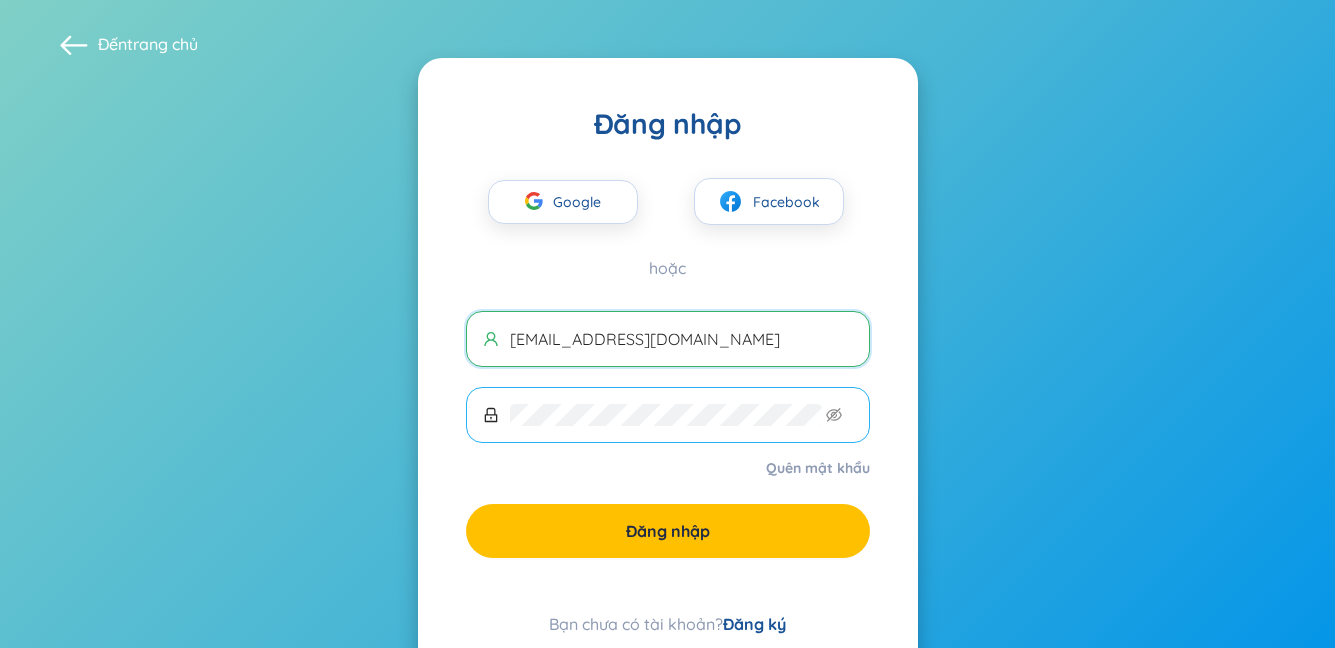 type on "thienantranngoc6@gmail.com" 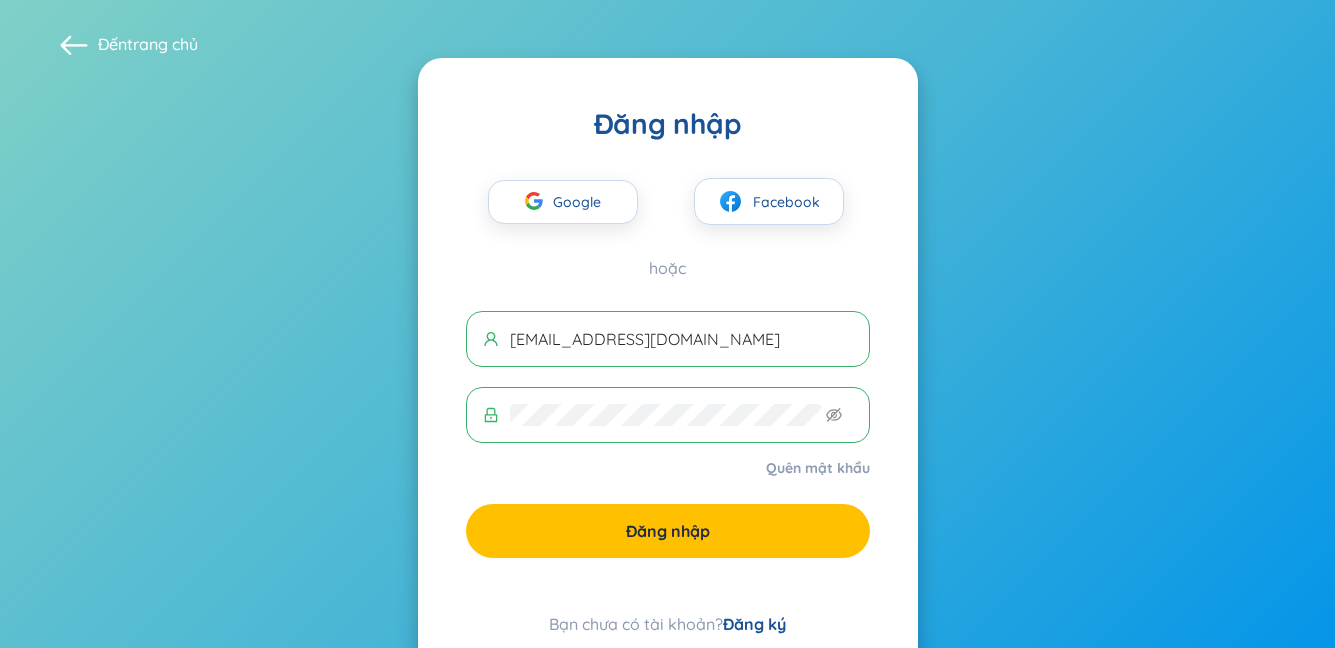 click at bounding box center (668, 415) 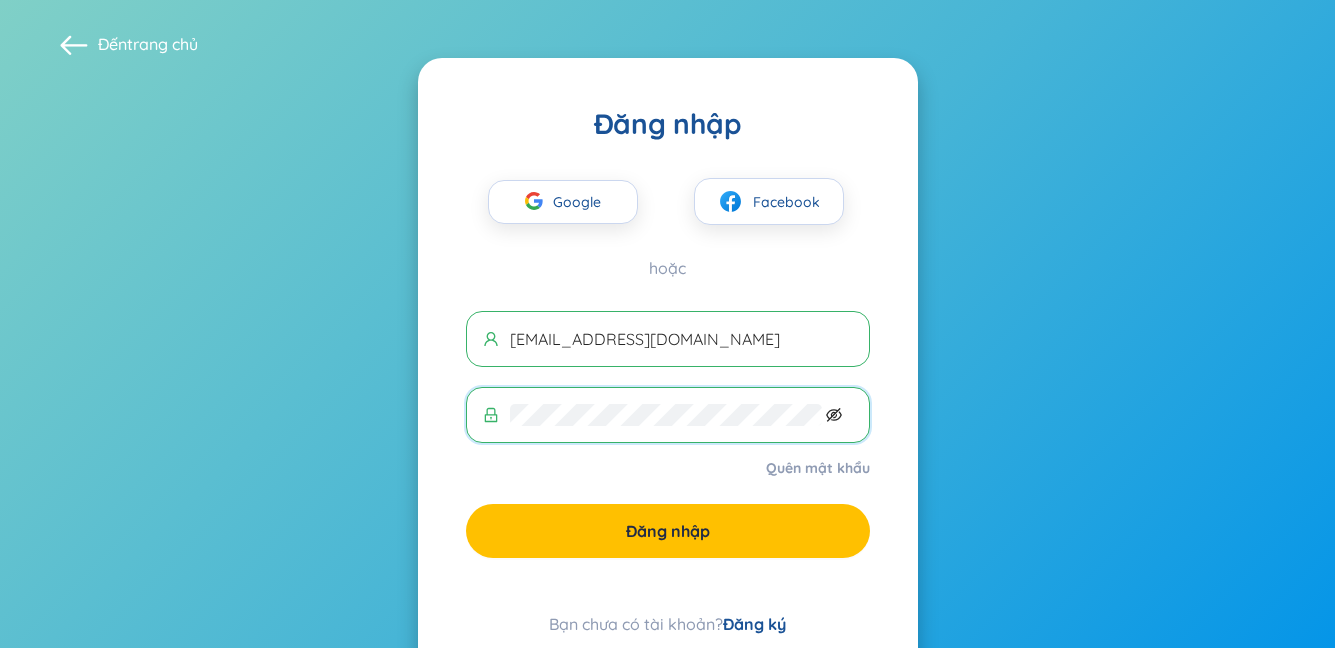 click 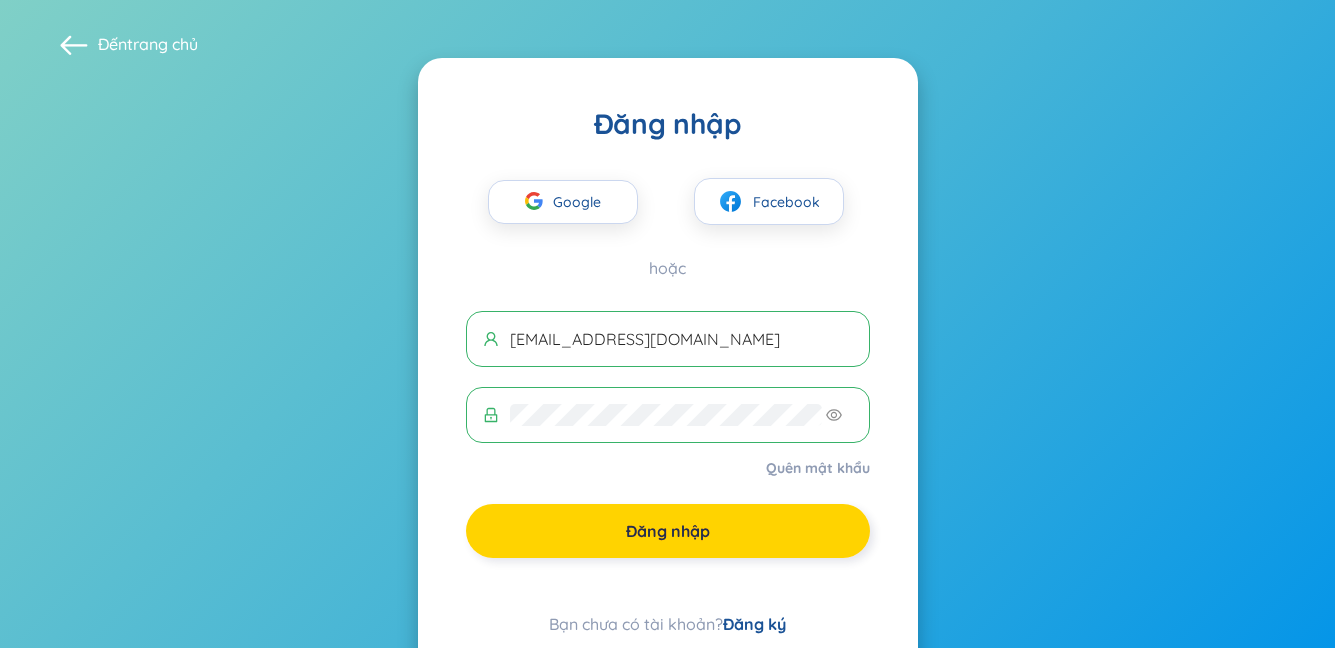 click on "Đăng nhập" at bounding box center (668, 531) 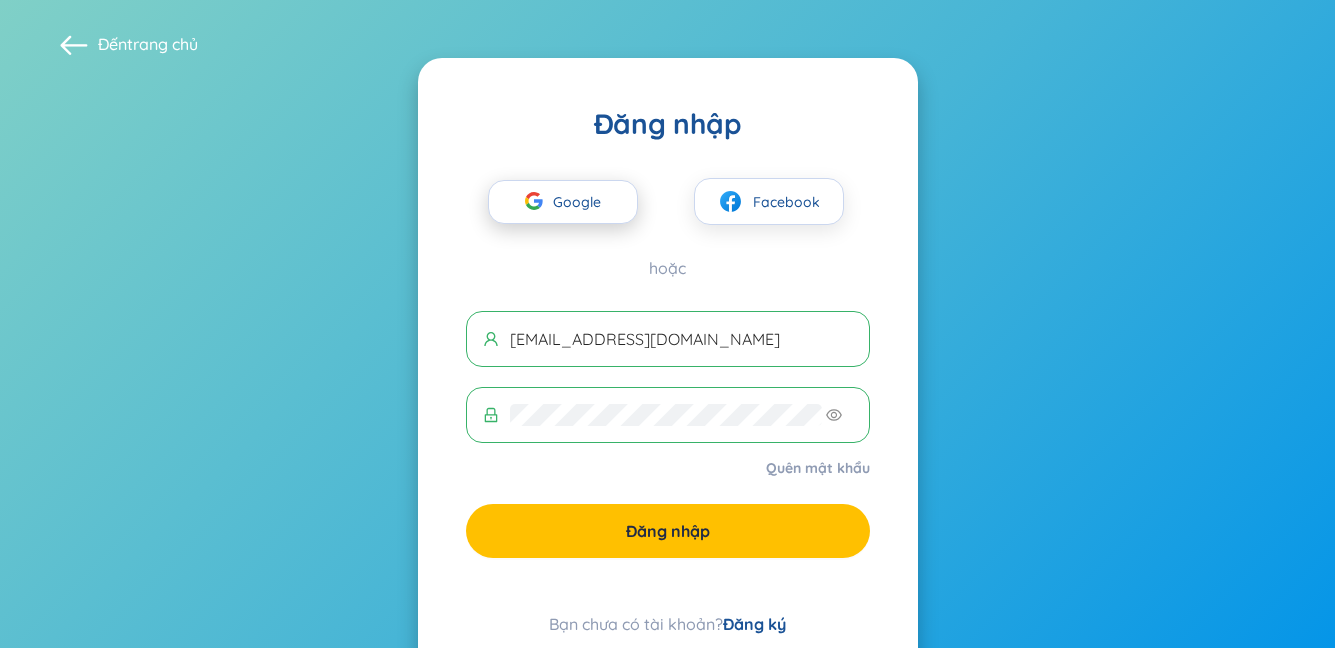 click at bounding box center (534, 204) 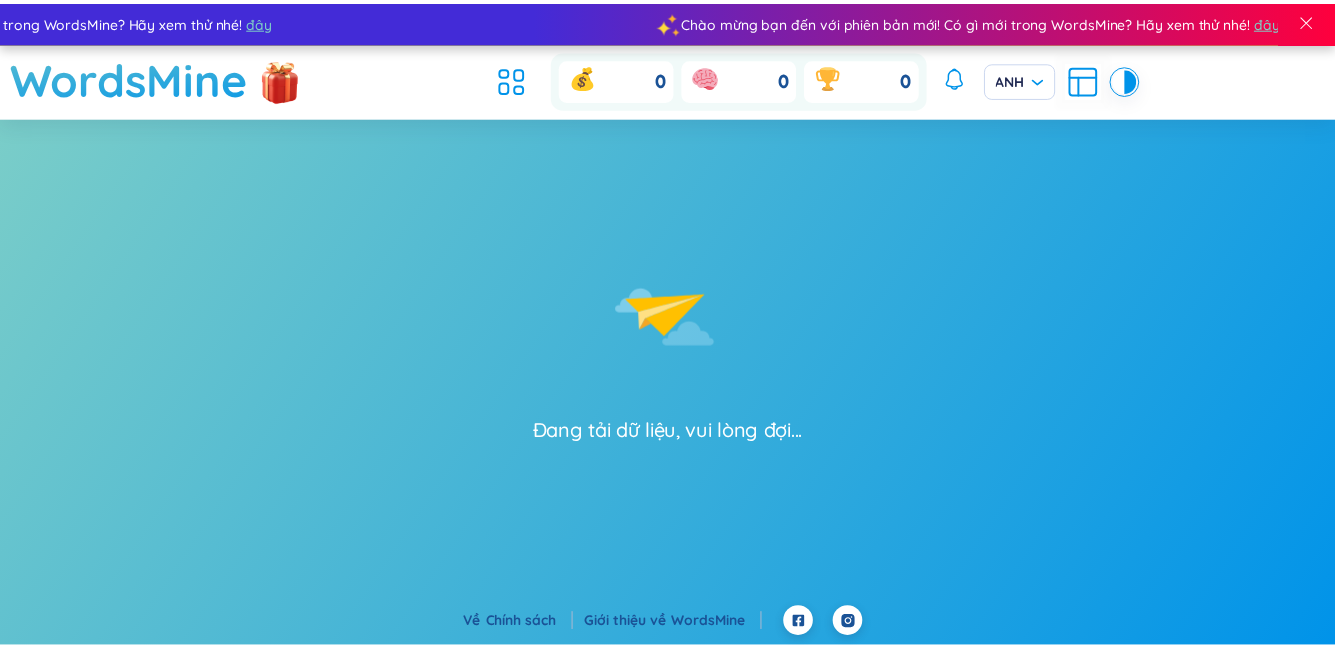 scroll, scrollTop: 0, scrollLeft: 0, axis: both 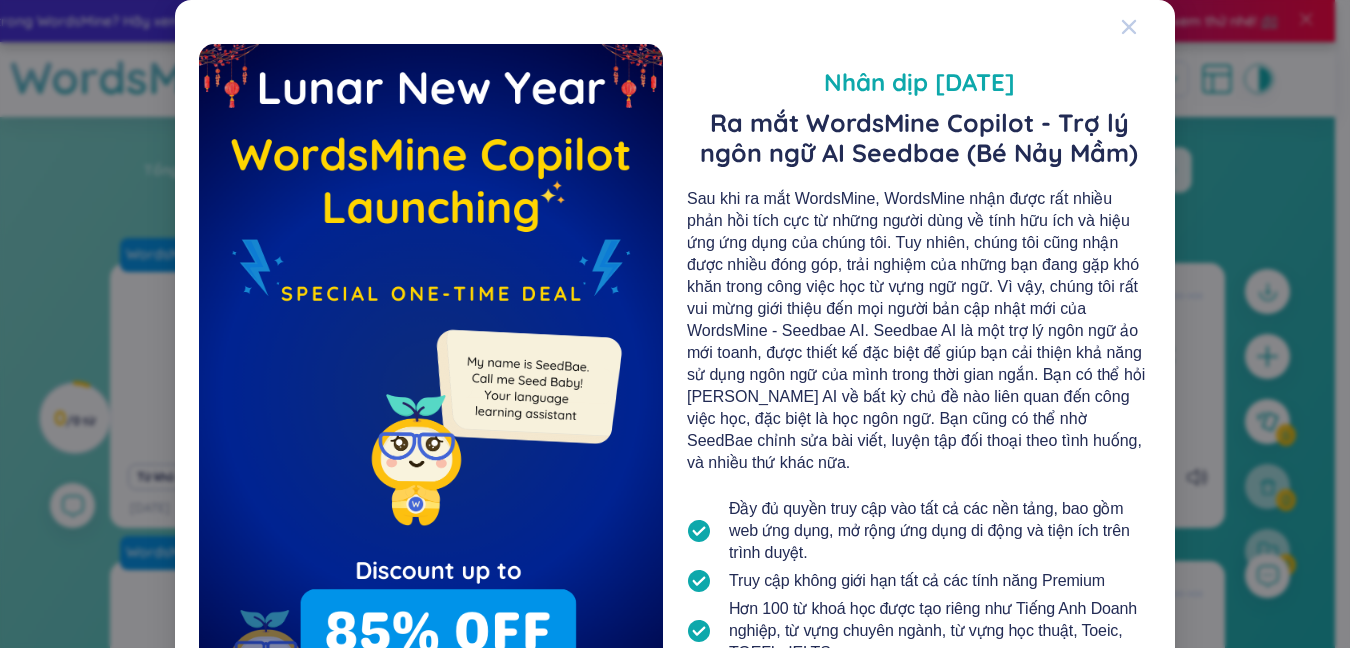 click 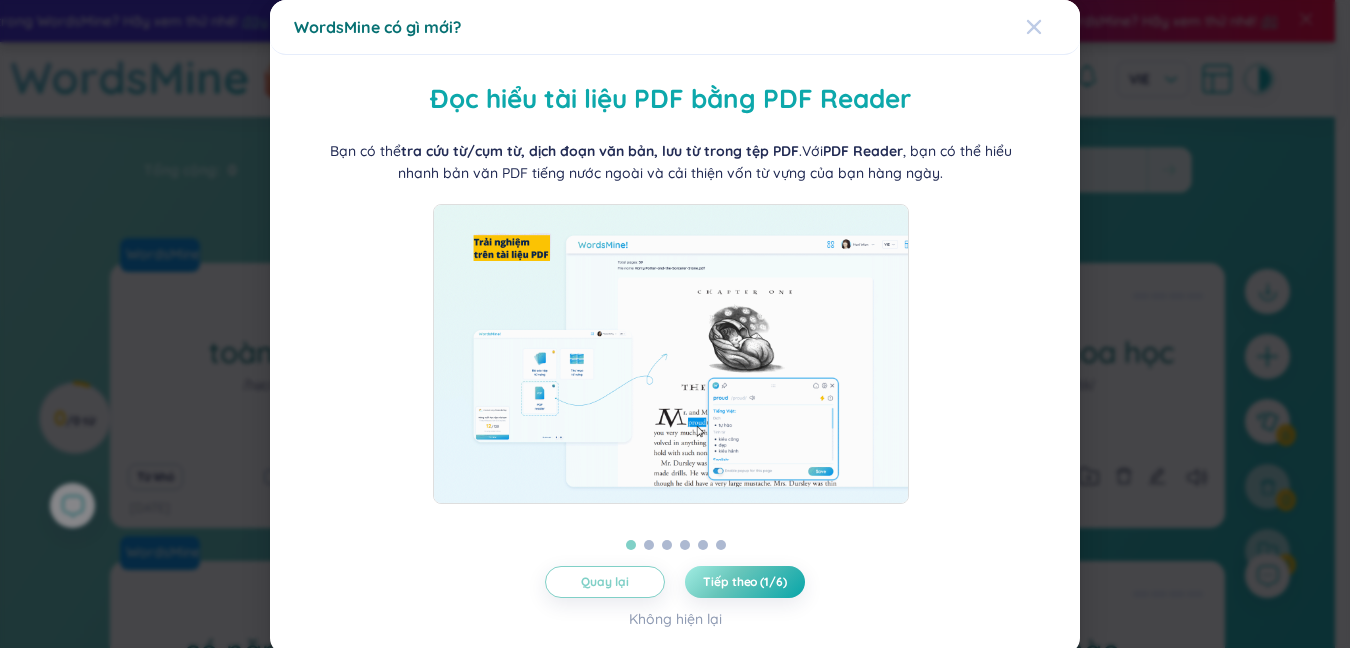 click 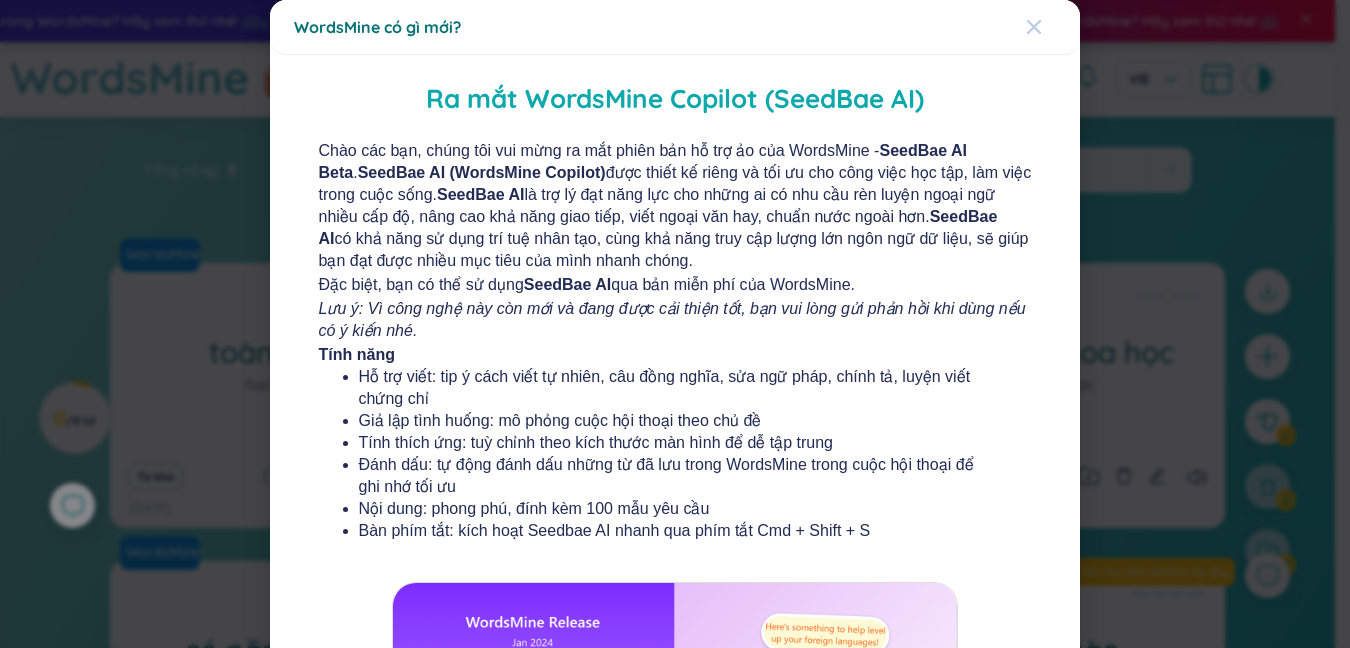 click 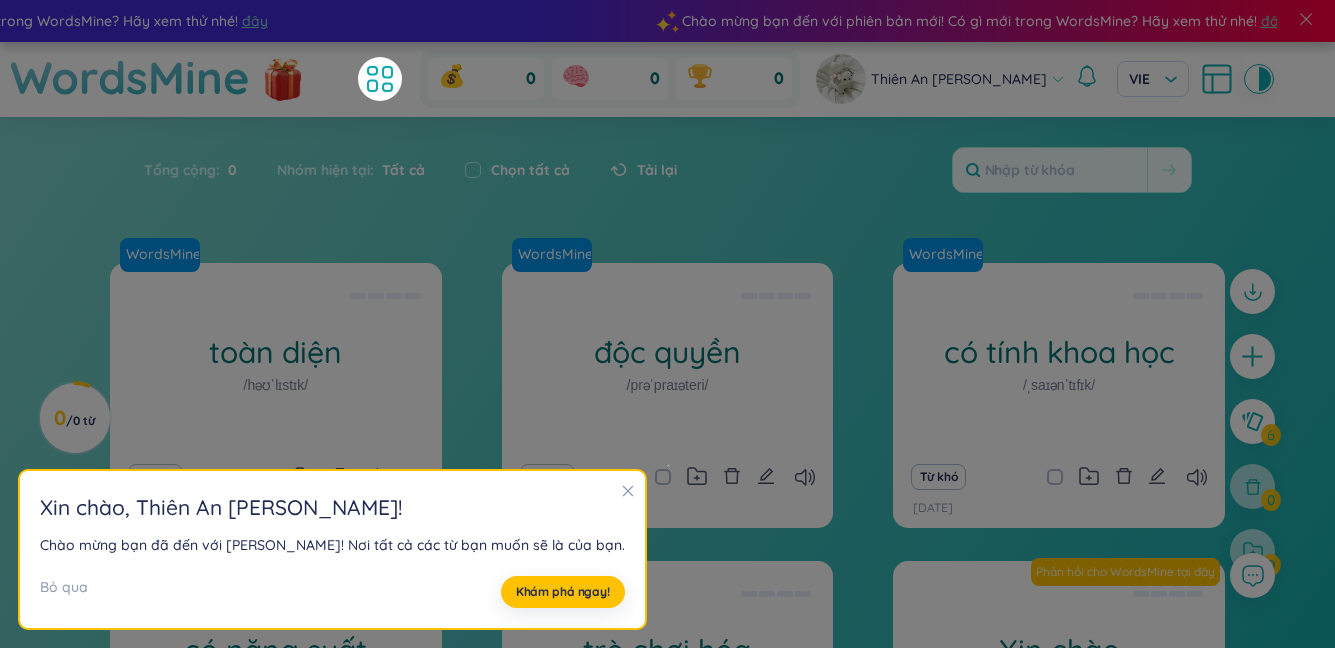 click at bounding box center [628, 492] 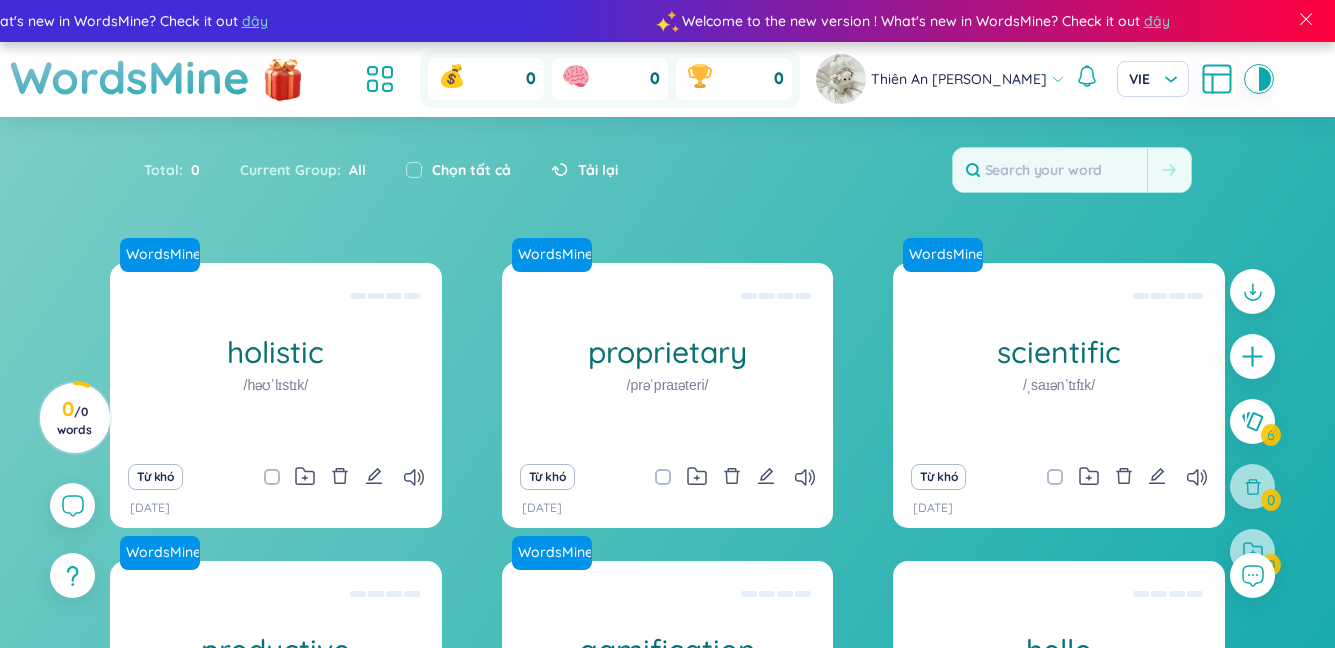 click on "Total :       0 Current Group :     All Chọn tất cả   Tải lại" at bounding box center (668, 180) 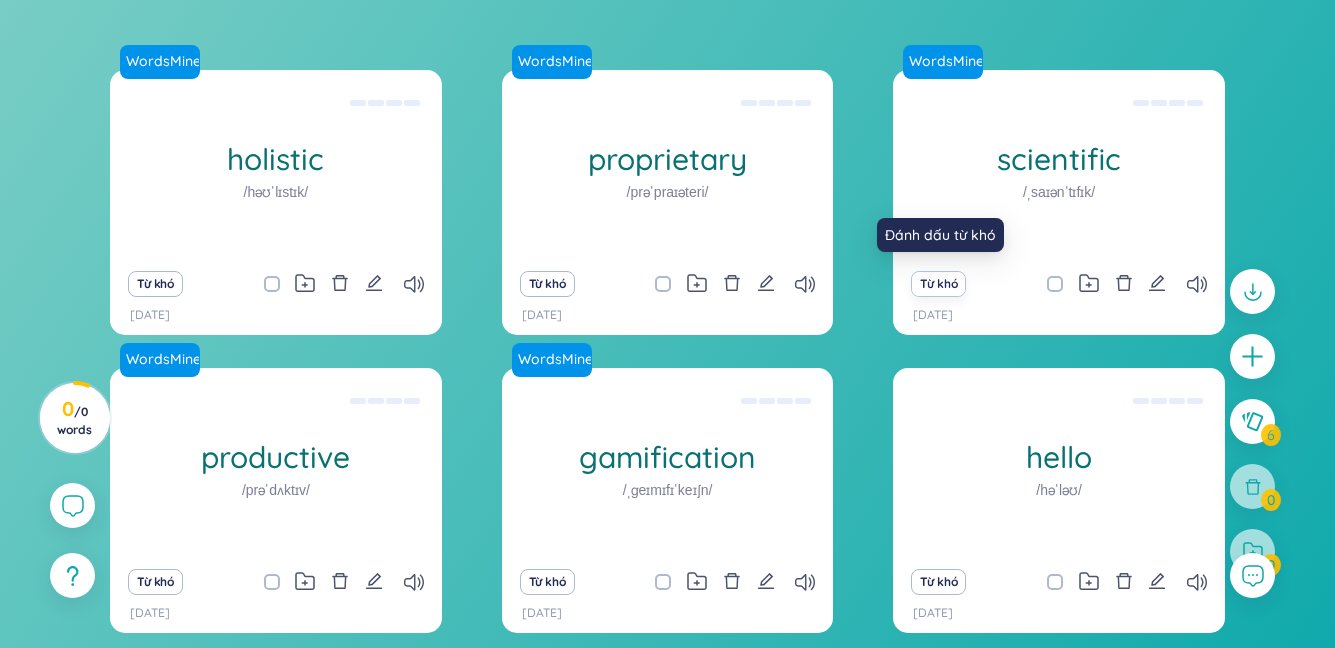 scroll, scrollTop: 83, scrollLeft: 0, axis: vertical 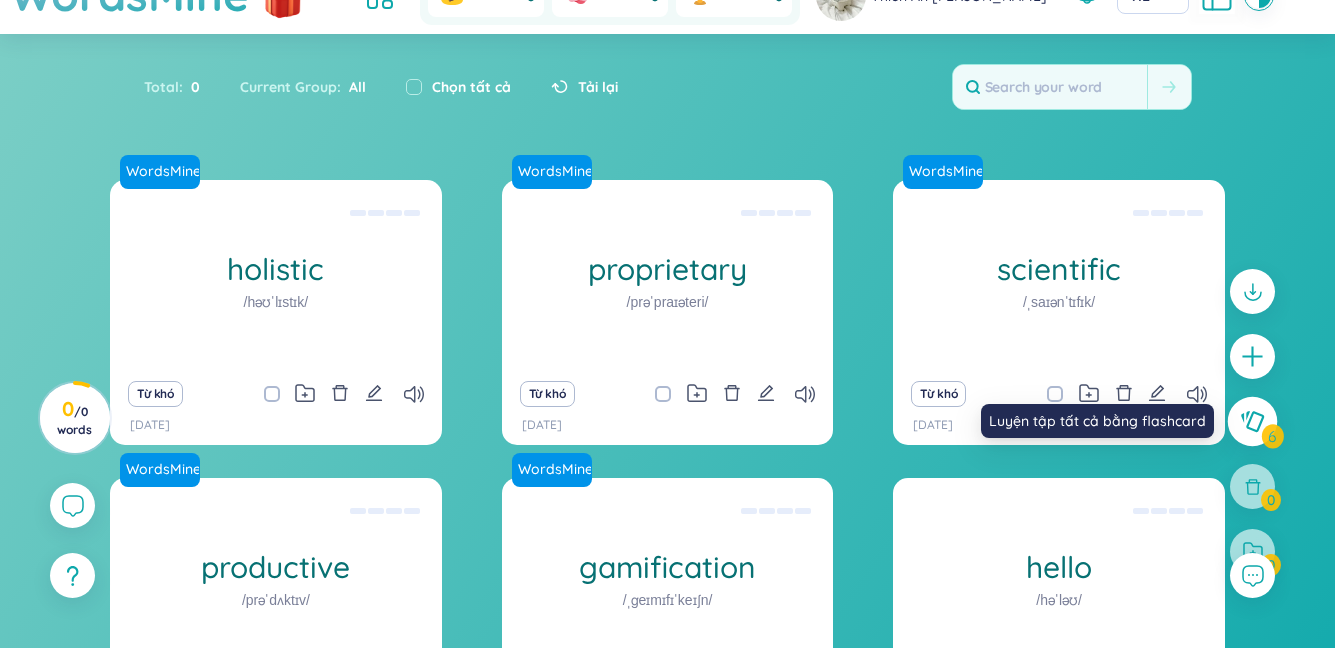 click at bounding box center (1253, 422) 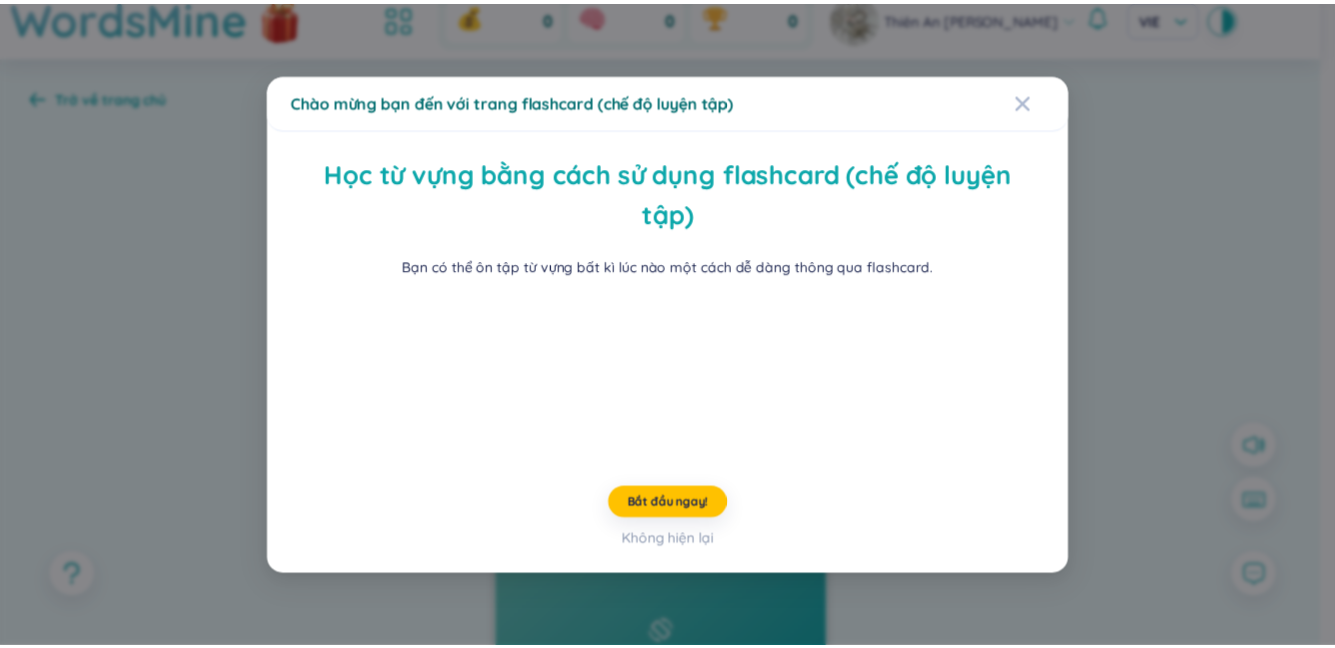 scroll, scrollTop: 0, scrollLeft: 0, axis: both 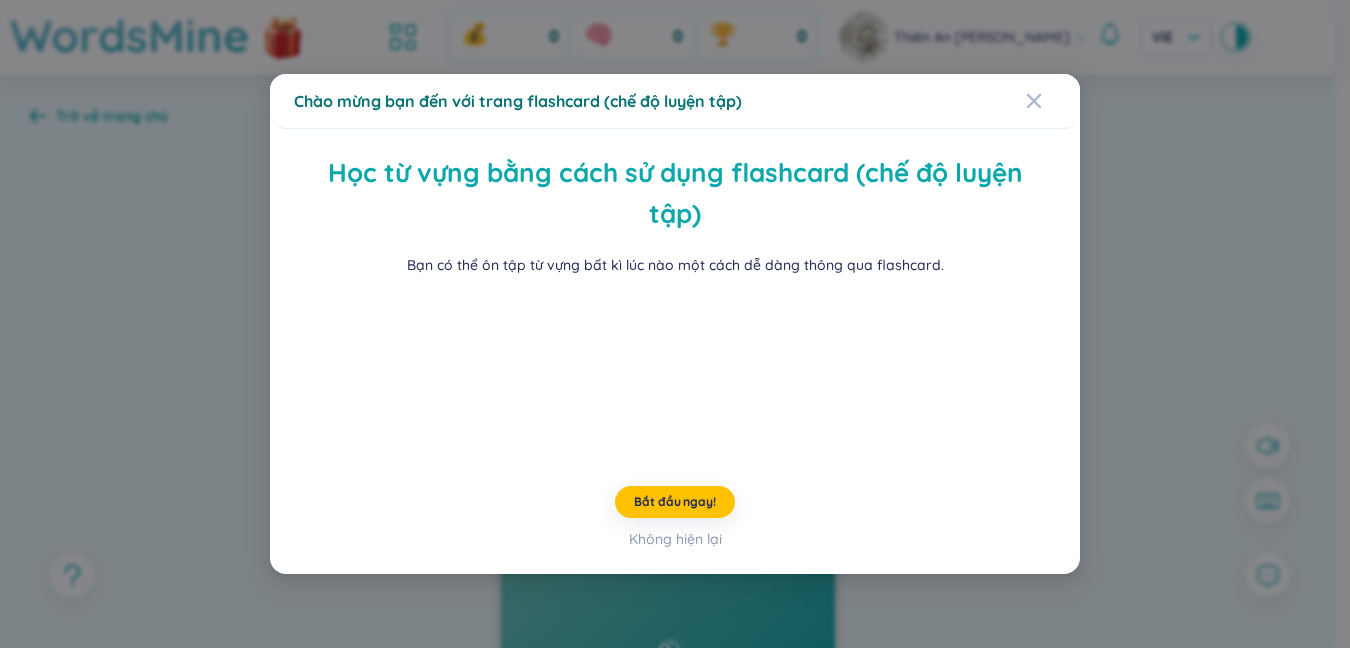 click on "Chào mừng bạn đến với trang flashcard (chế độ luyện tập)" at bounding box center (675, 101) 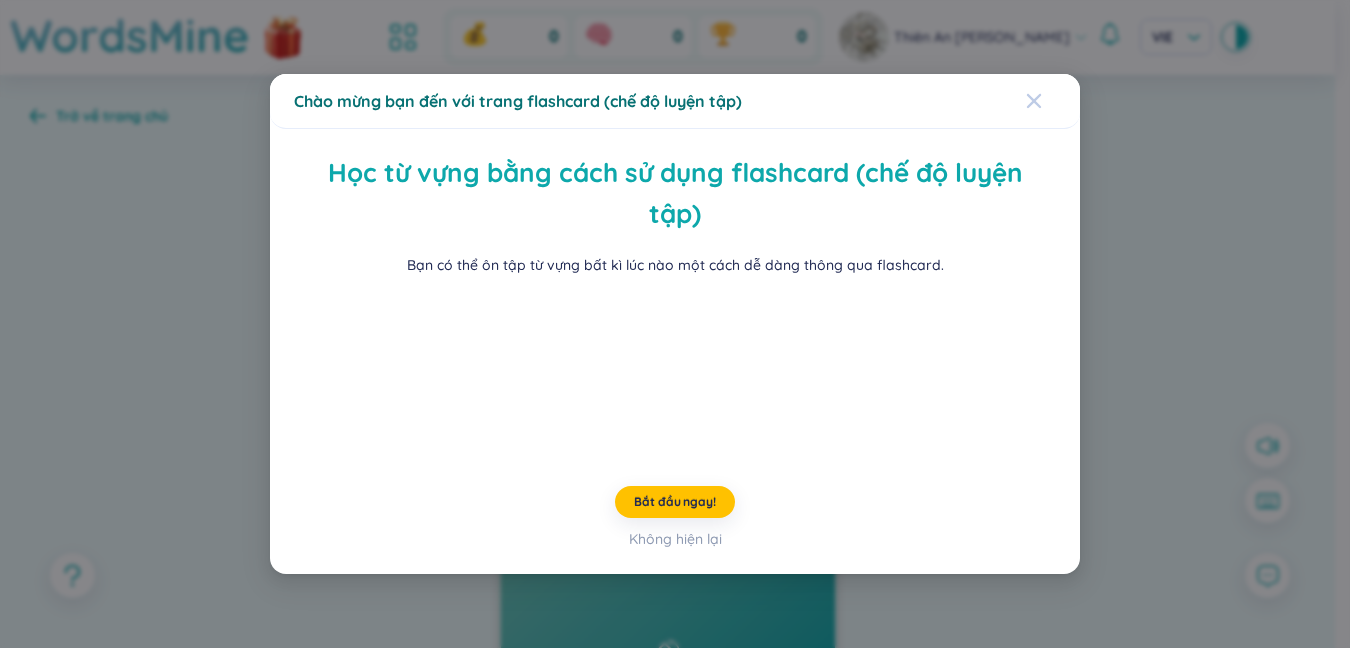 click at bounding box center [1053, 101] 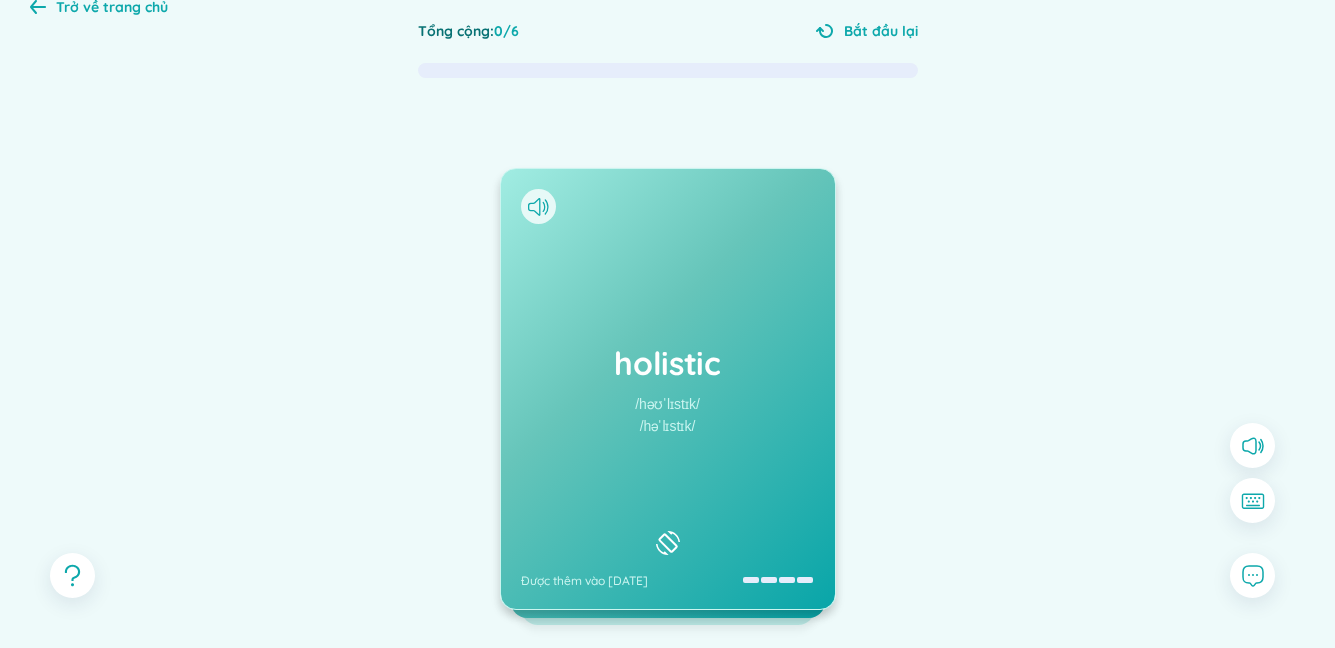 scroll, scrollTop: 269, scrollLeft: 0, axis: vertical 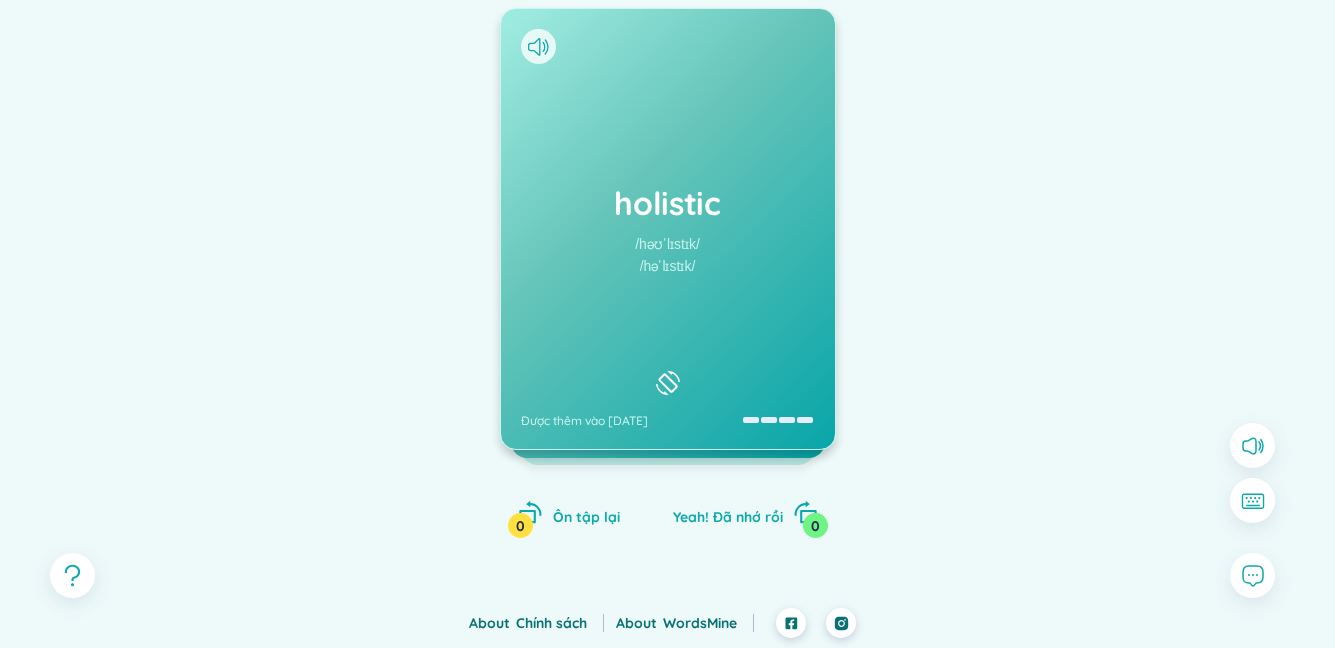 click on "holistic /həʊˈlɪstɪk/ /həˈlɪstɪk/ Được thêm vào 6/7/2025" at bounding box center (668, 229) 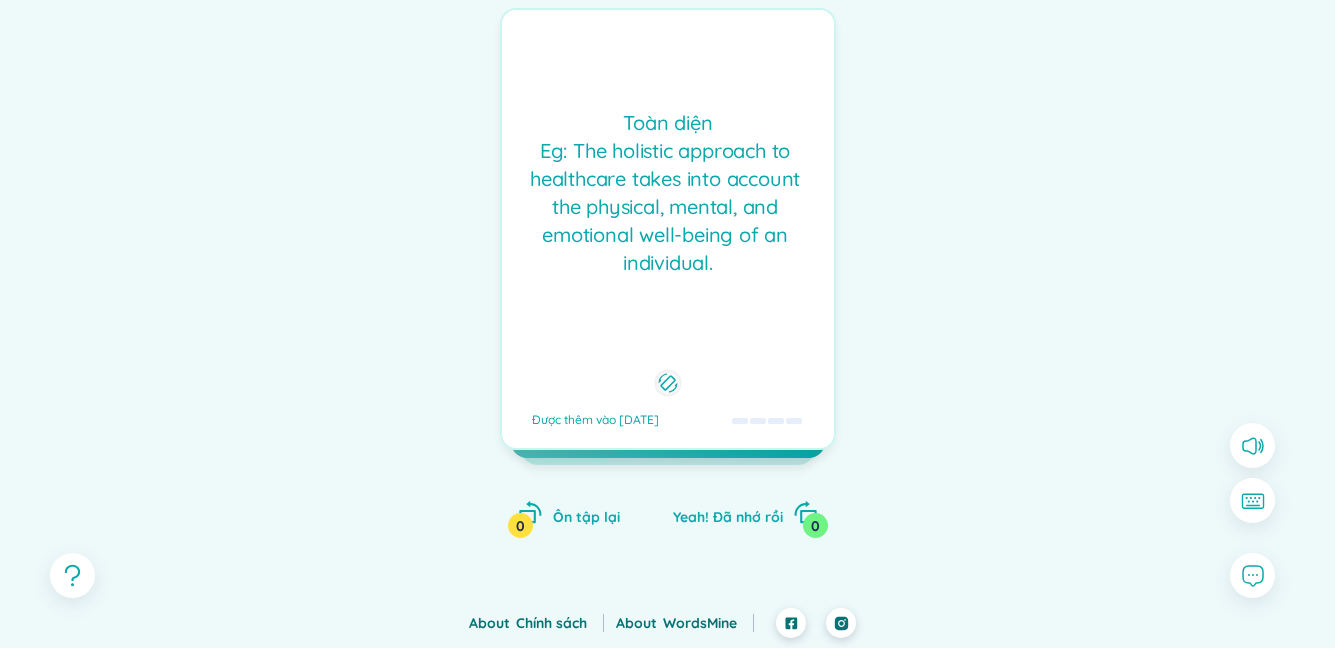click on "Toàn diện
Eg: The holistic approach to healthcare takes into account the physical, mental, and emotional well-being of an individual." at bounding box center [668, 193] 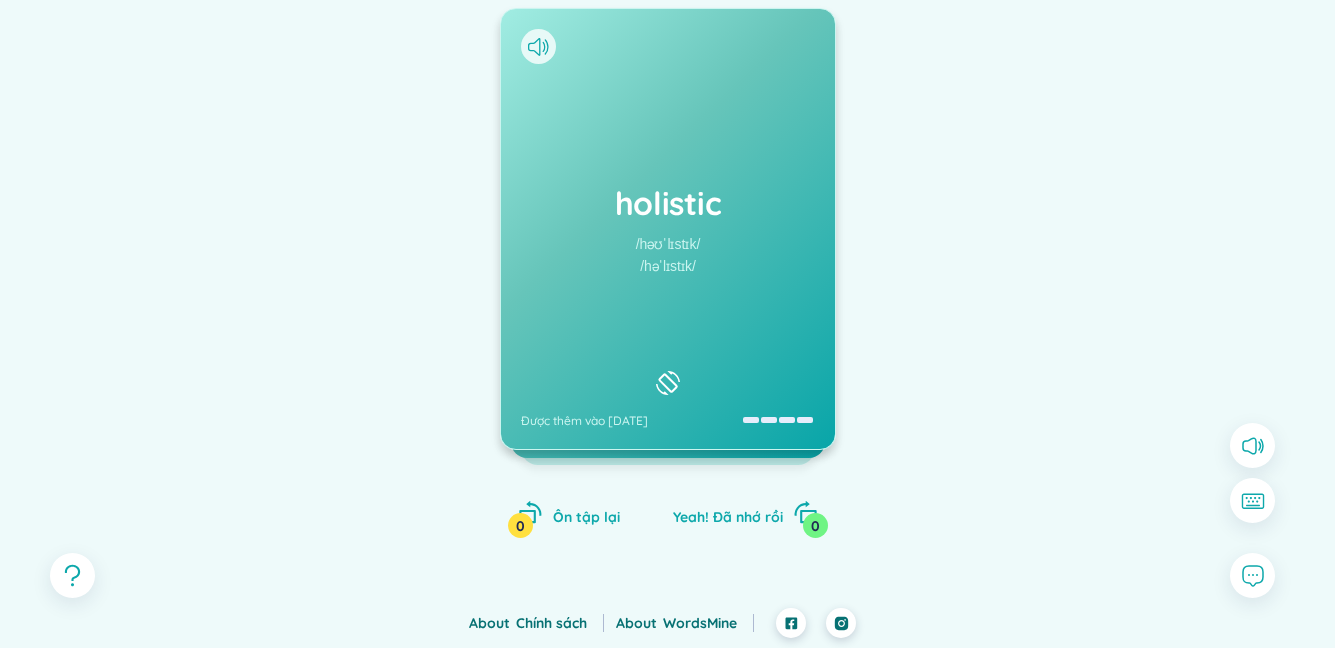 click on "holistic /həʊˈlɪstɪk/ /həˈlɪstɪk/ Được thêm vào 6/7/2025" at bounding box center (668, 229) 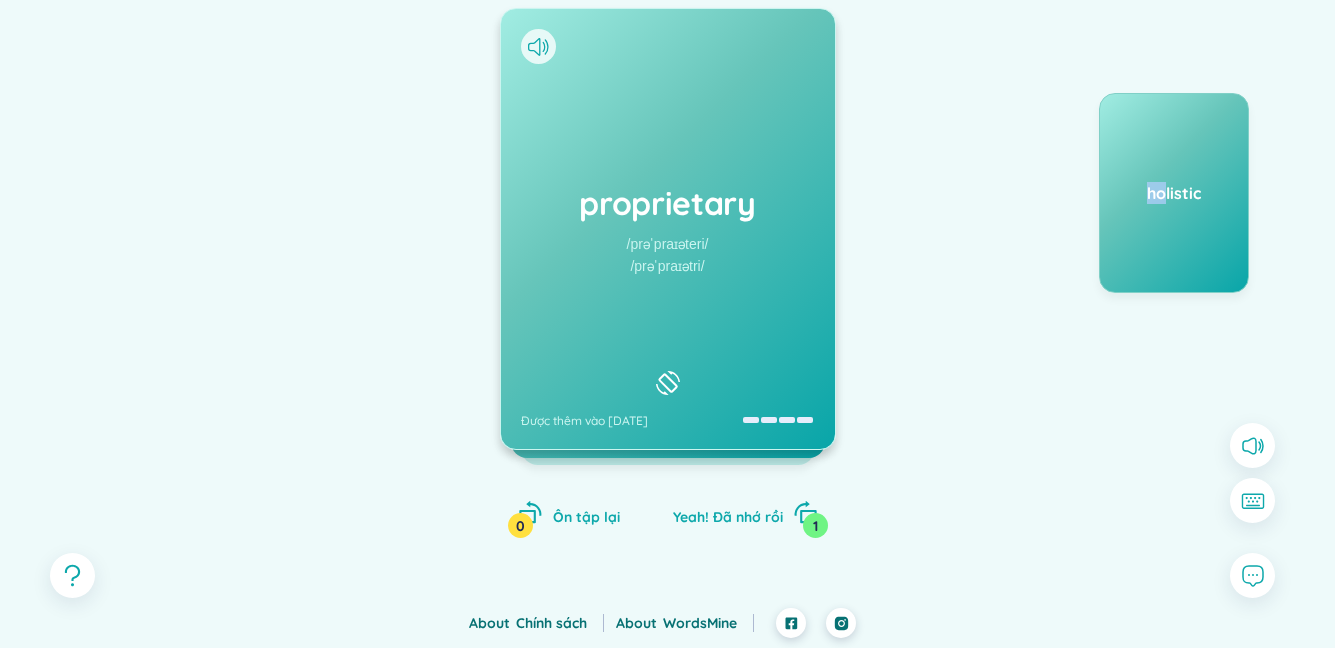 drag, startPoint x: 1167, startPoint y: 220, endPoint x: 933, endPoint y: 228, distance: 234.13672 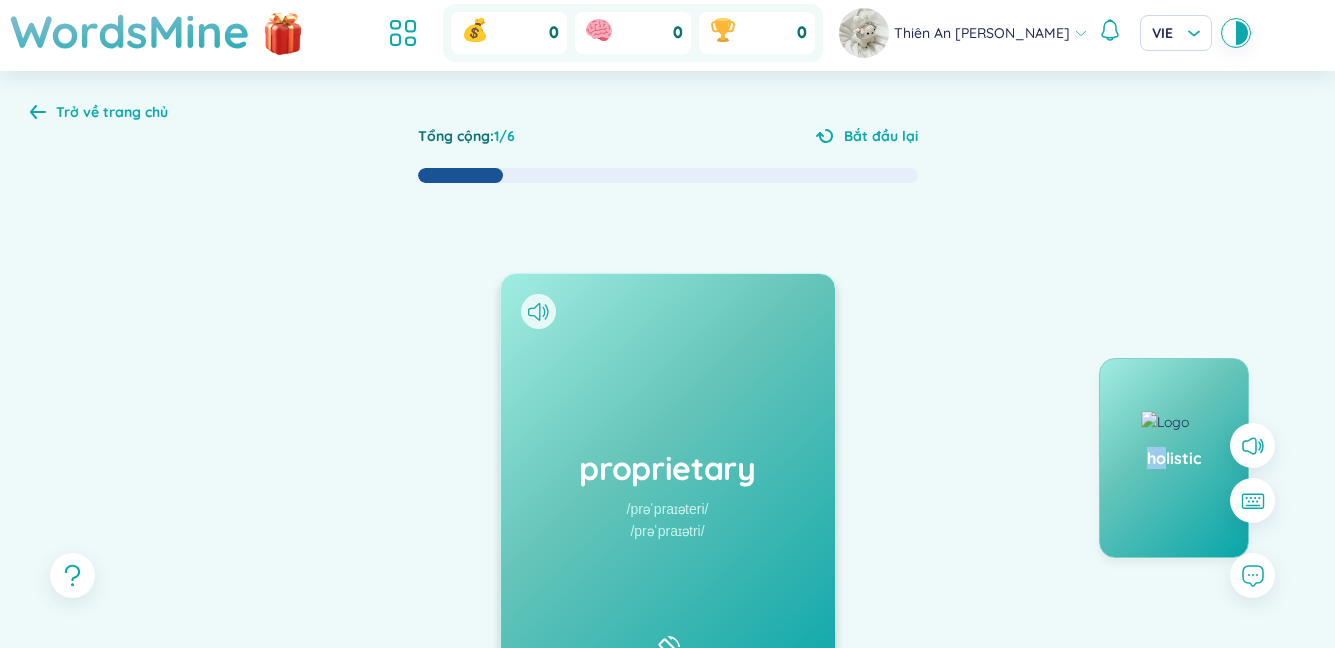 scroll, scrollTop: 0, scrollLeft: 0, axis: both 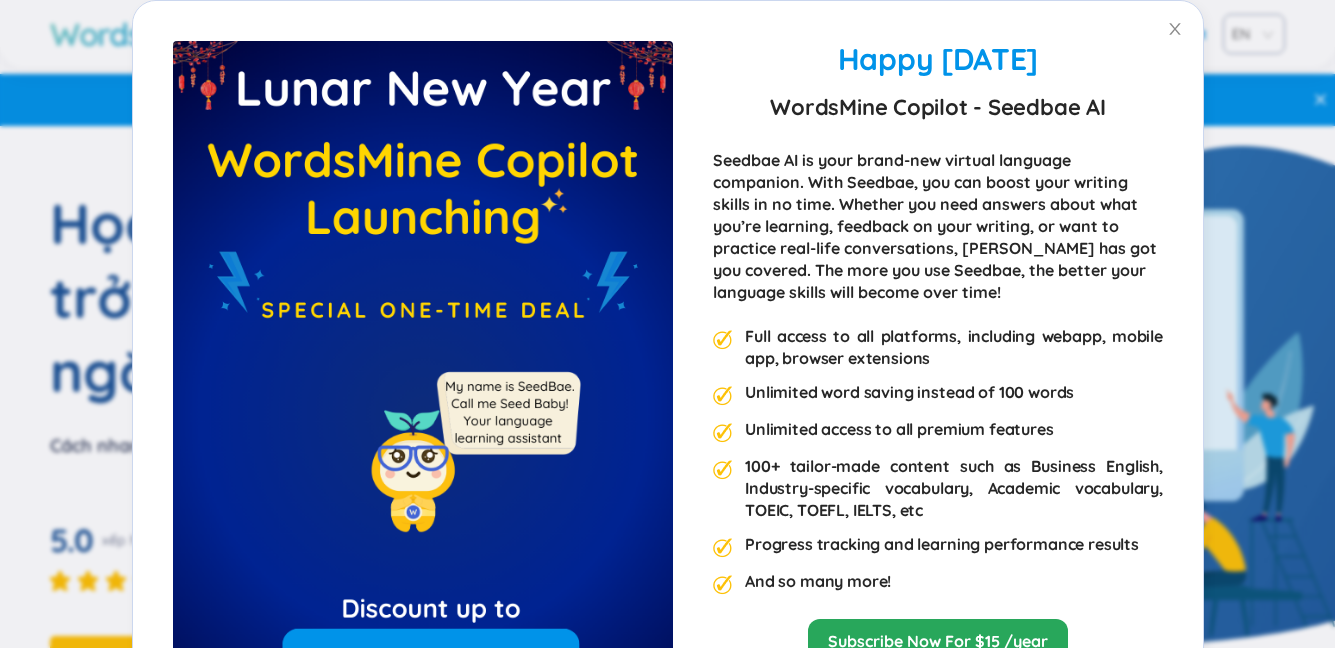 click on "Happy Lunar New Year 2025 WordsMine Copilot - Seedbae AI Seedbae AI is your brand-new virtual language companion. With Seedbae, you can boost your writing skills in no time. Whether you need answers about what you’re learning, feedback on your writing, or want to practice real-life conversations, Seedbae has got you covered. The more you use Seedbae, the better your language skills will become over time! Full access to all platforms, including webapp, mobile app, browser extensions Unlimited word saving instead of 100 words Unlimited access to all premium features 100+ tailor-made content such as Business English, Industry-specific vocabulary, Academic vocabulary, TOEIC, TOEFL, IELTS, etc Progress tracking and learning performance results And so many more! Subscribe Now For $15 /year" at bounding box center [667, 324] 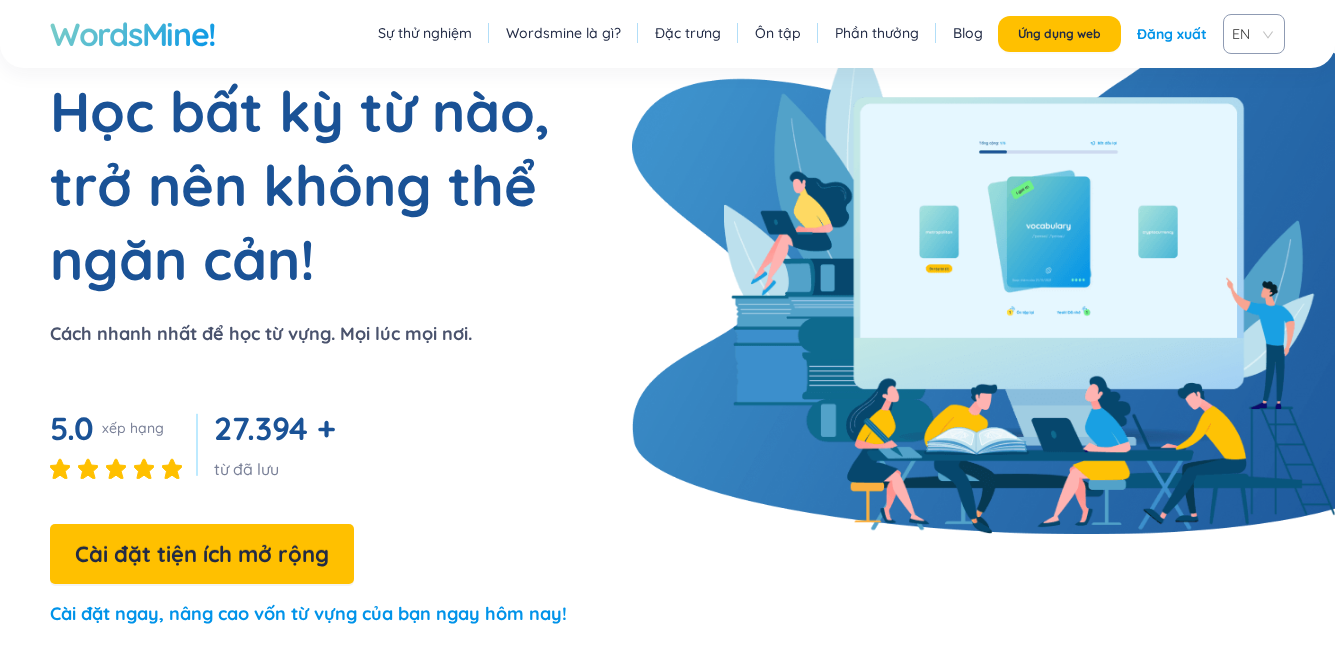 scroll, scrollTop: 100, scrollLeft: 0, axis: vertical 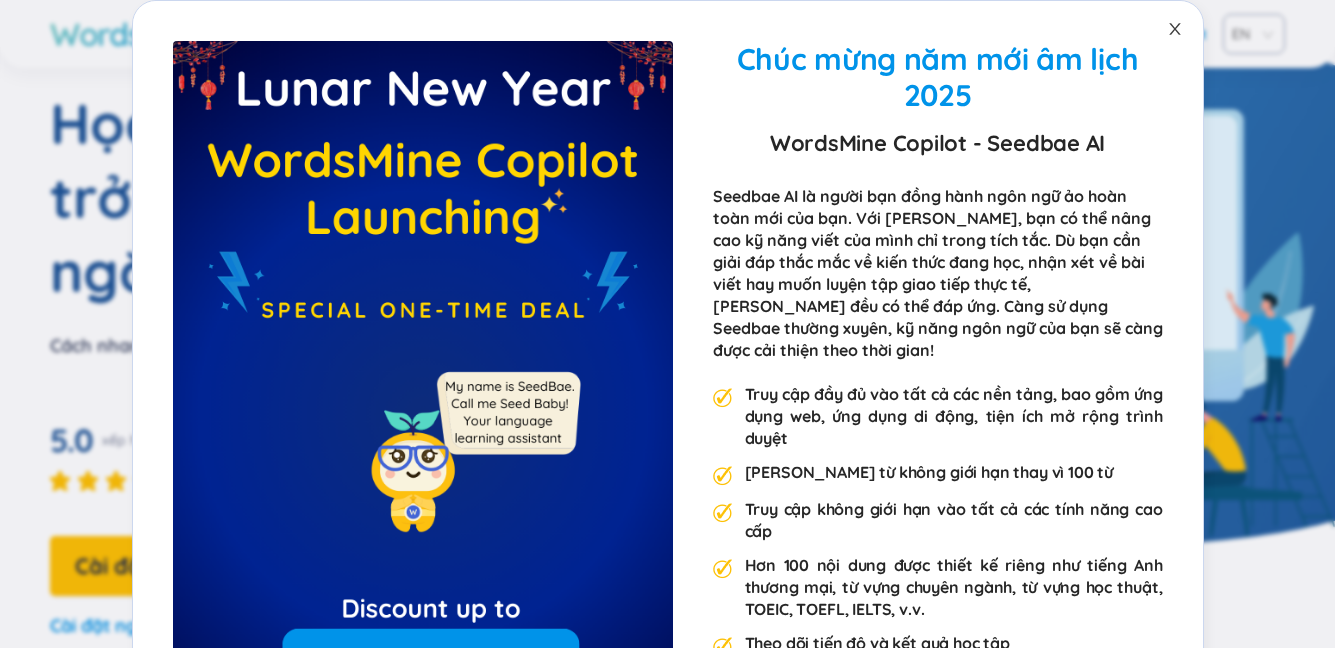 click 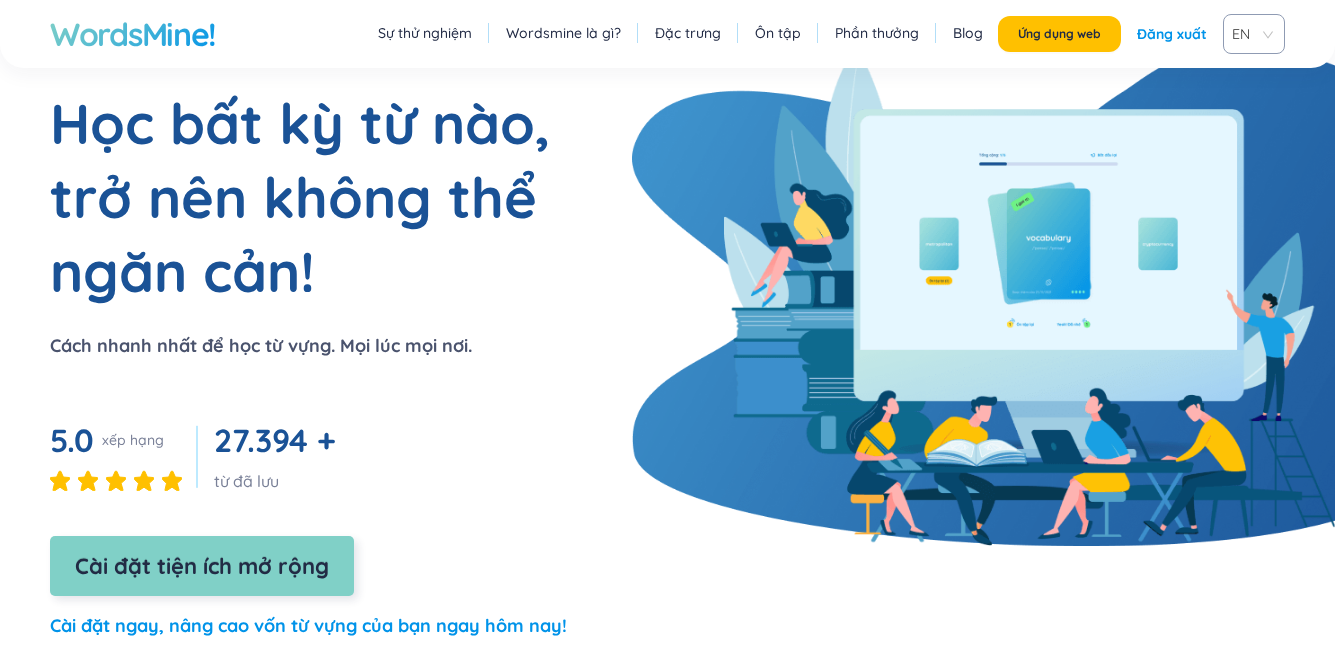 click on "Cài đặt tiện ích mở rộng" at bounding box center [202, 566] 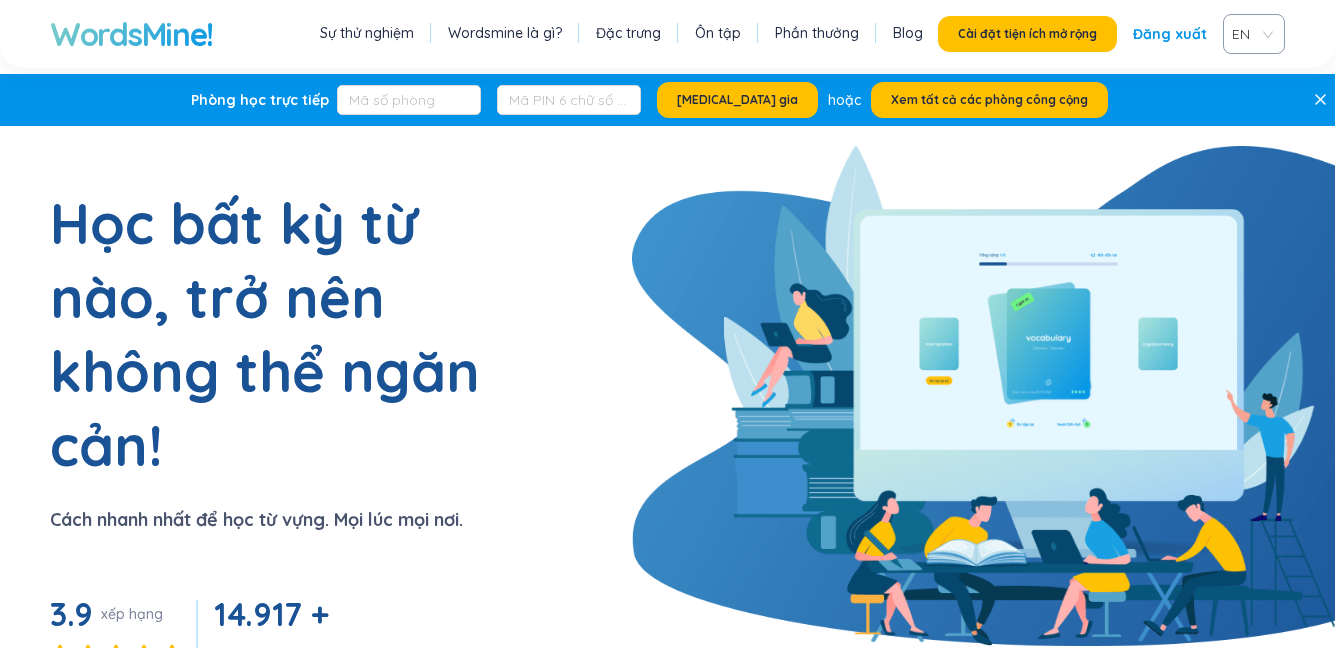 scroll, scrollTop: 0, scrollLeft: 0, axis: both 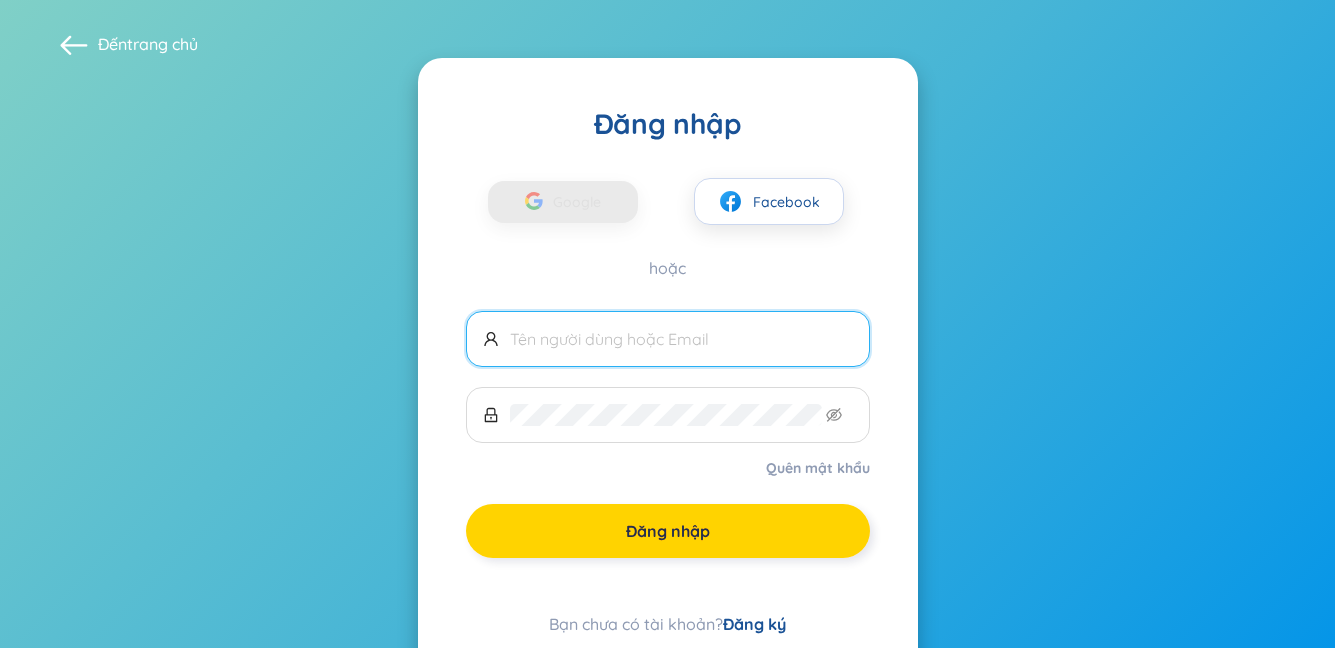 type on "[EMAIL_ADDRESS][DOMAIN_NAME]" 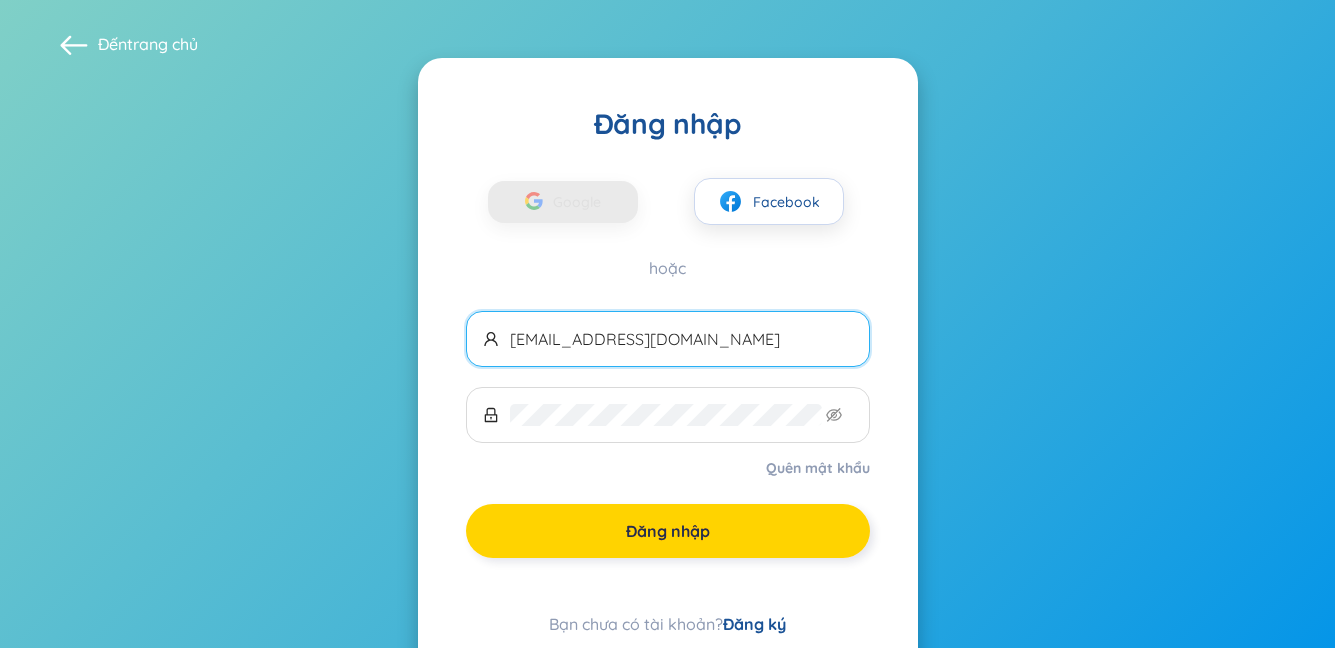 click on "Đăng nhập" at bounding box center [668, 531] 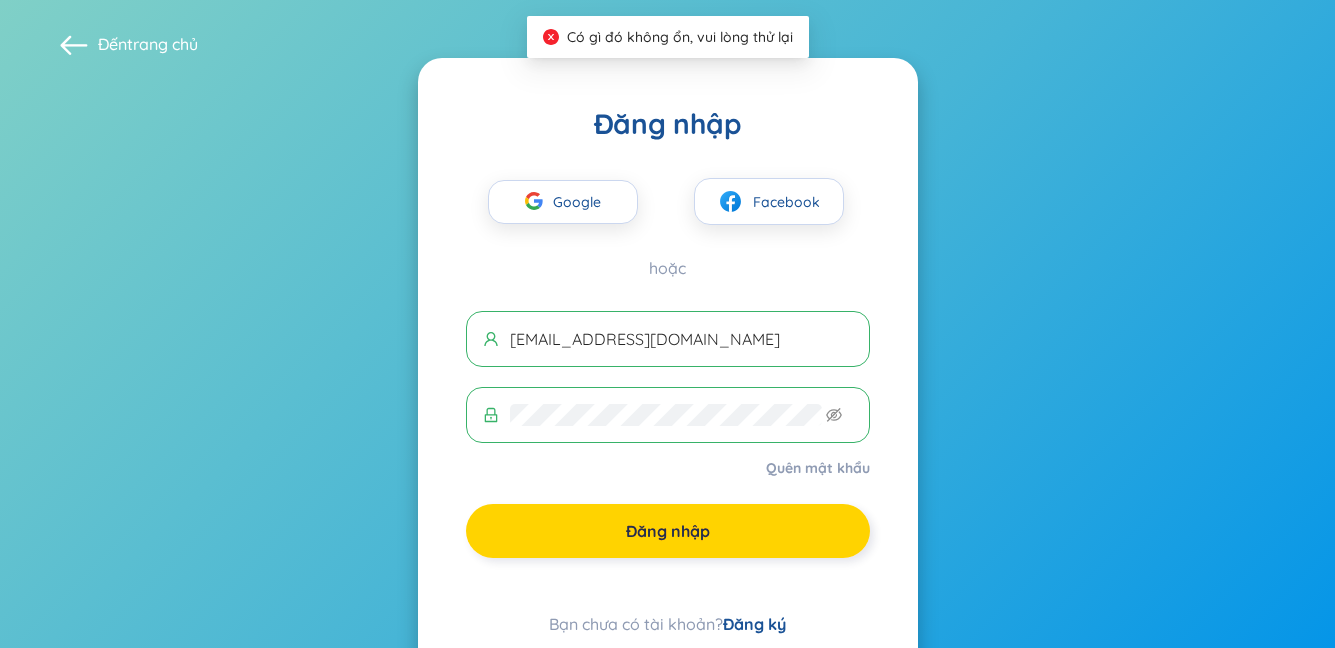 click on "Đăng nhập" at bounding box center [668, 531] 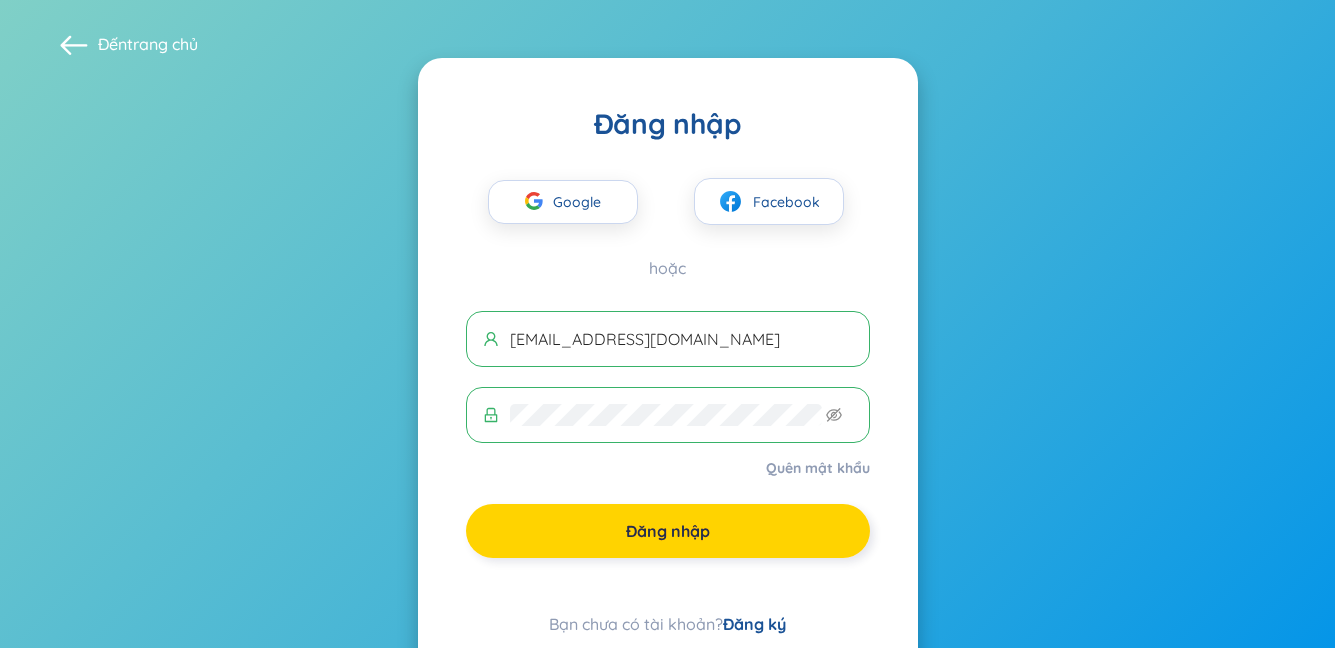 click on "Đăng nhập" at bounding box center [668, 531] 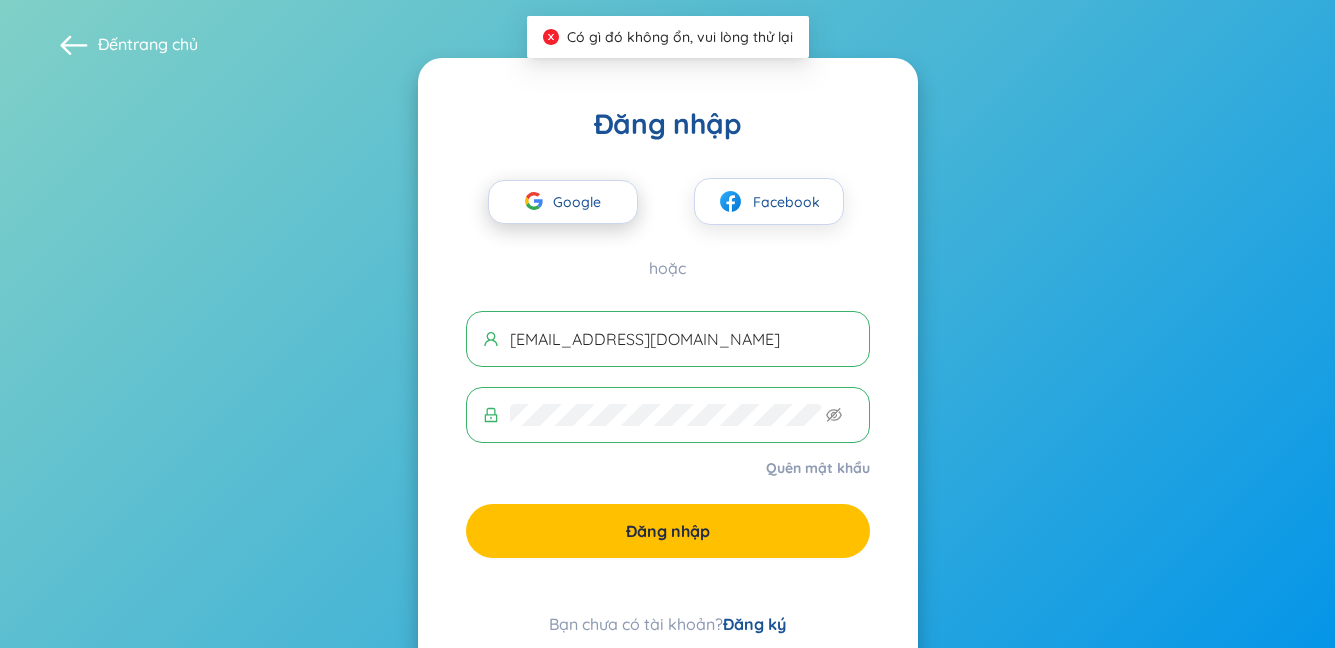 click on "Google" at bounding box center [563, 202] 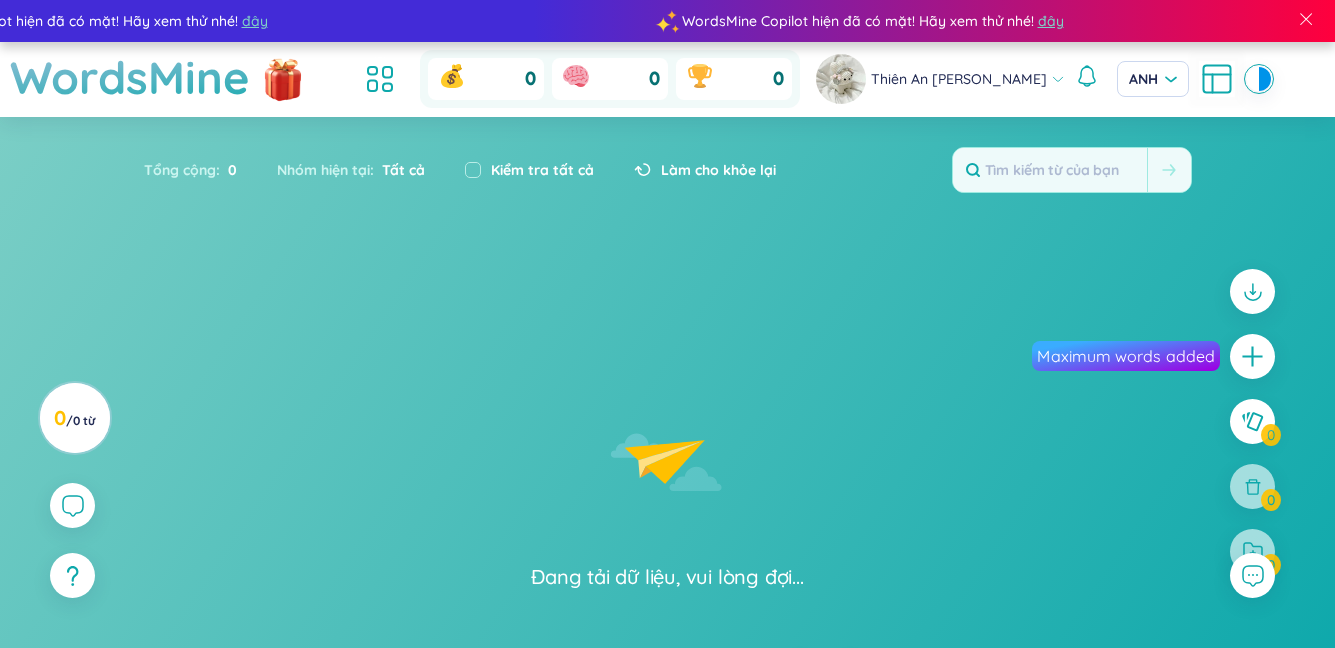 scroll, scrollTop: 0, scrollLeft: 0, axis: both 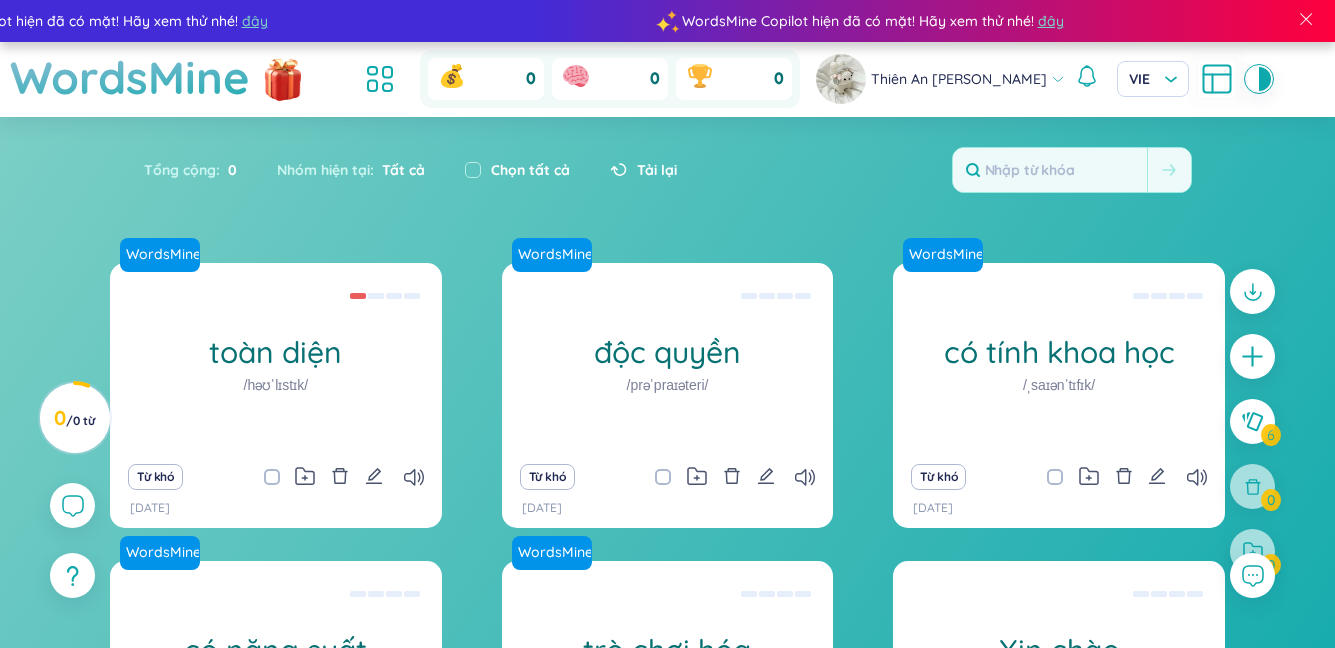click on "Tổng cộng  :       0 Nhóm hiện tại  :     Tất cả Chọn tất cả   Tải lại" at bounding box center (668, 180) 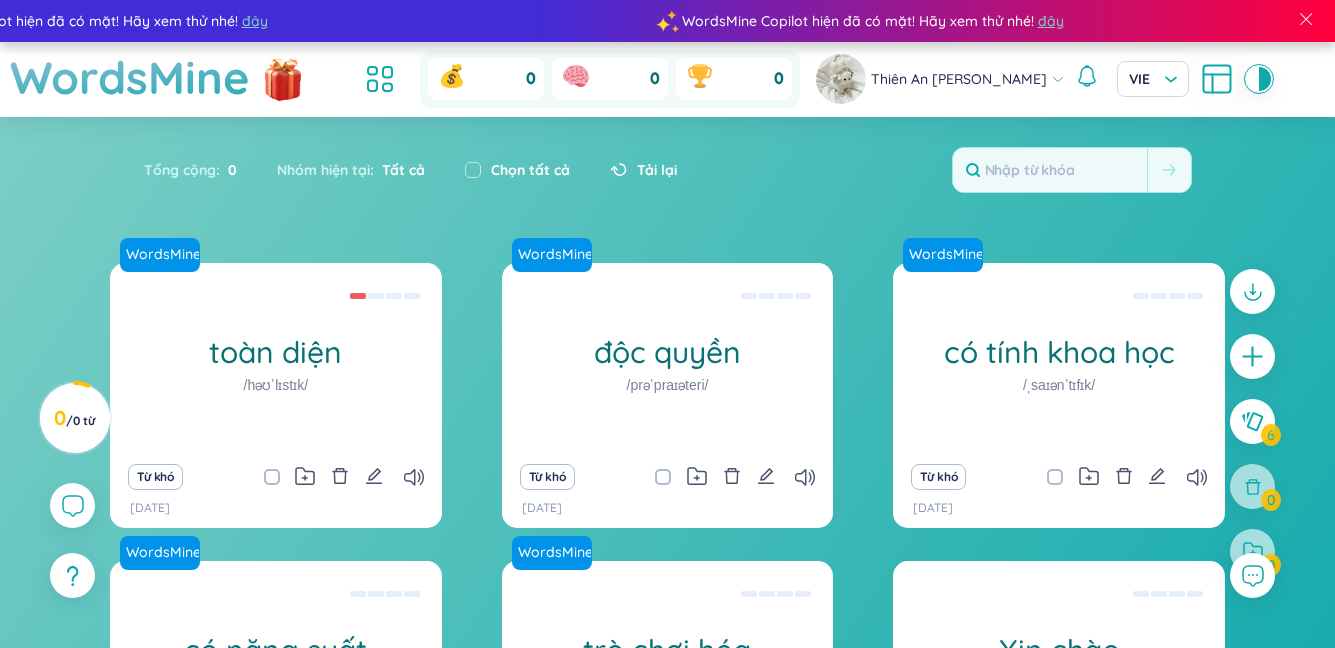click on "Tổng cộng  :       0 Nhóm hiện tại  :     Tất cả Chọn tất cả   Tải lại" at bounding box center (668, 180) 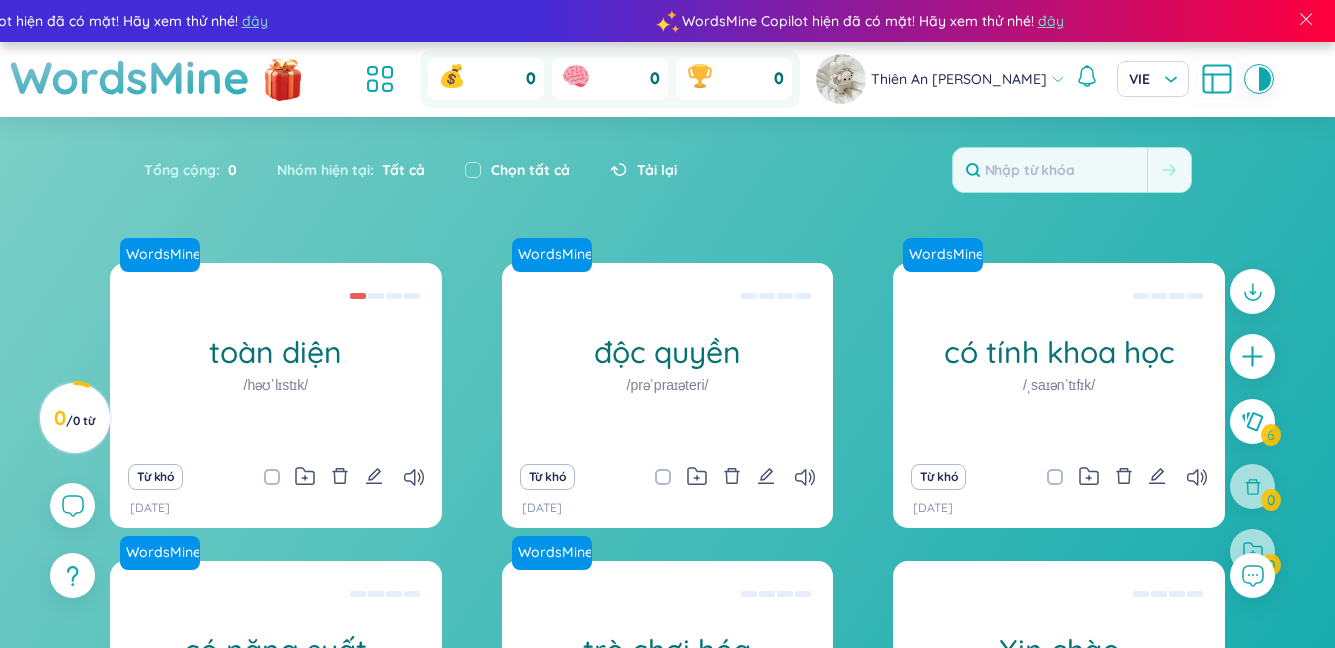 scroll, scrollTop: 200, scrollLeft: 0, axis: vertical 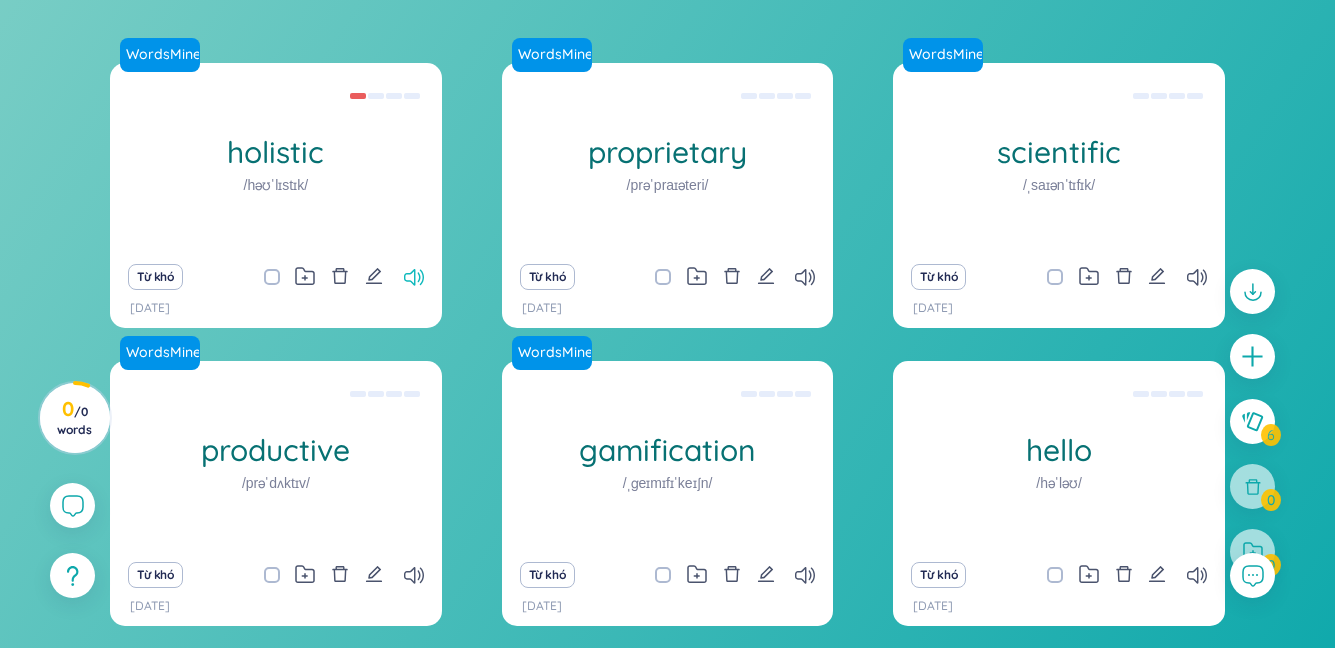click 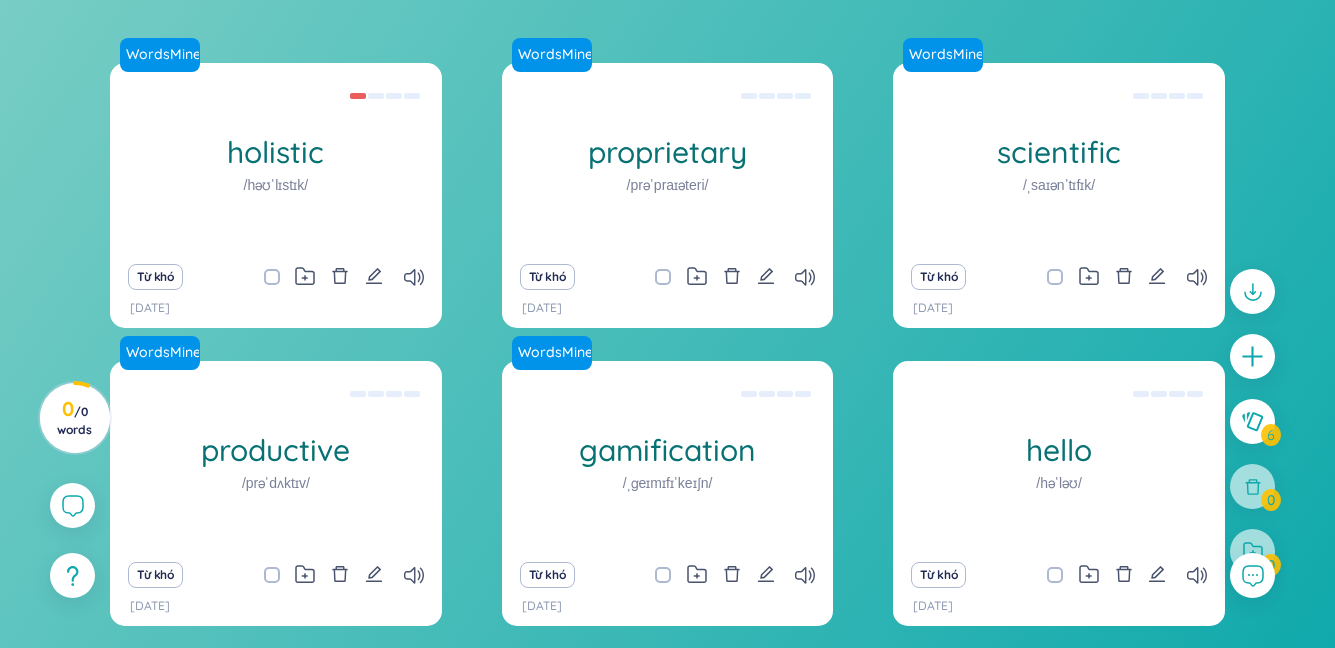 drag, startPoint x: 143, startPoint y: 315, endPoint x: 239, endPoint y: 319, distance: 96.0833 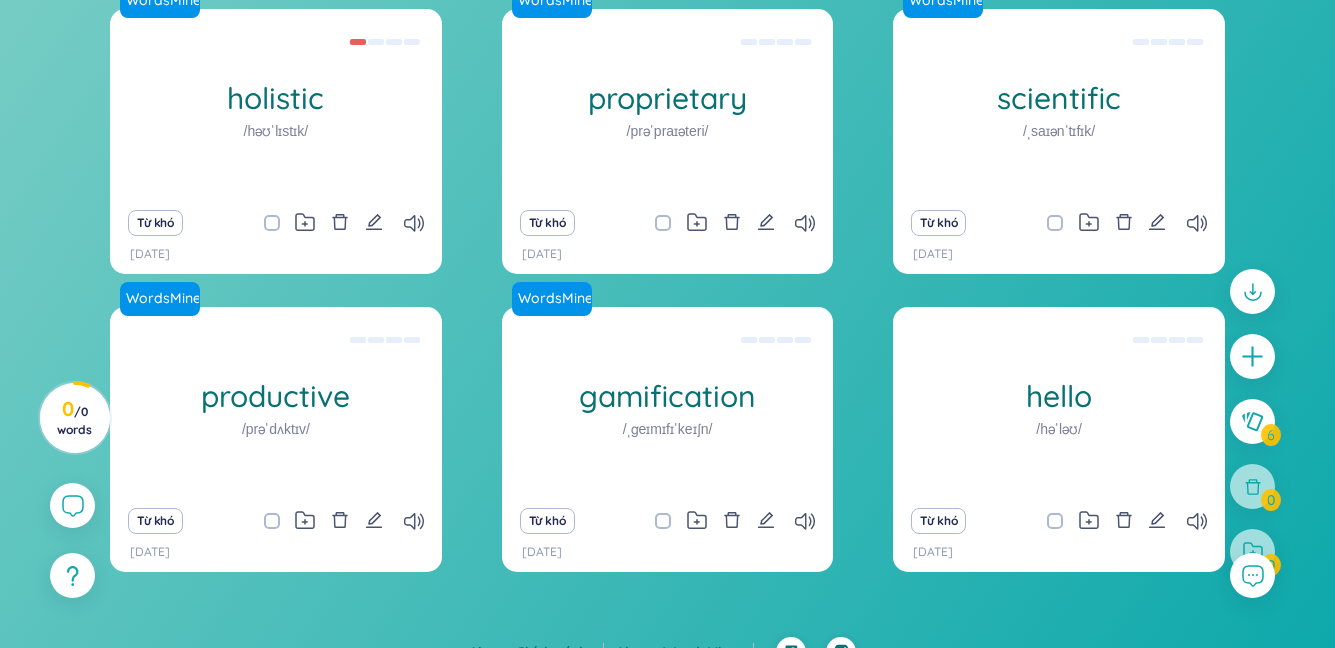scroll, scrollTop: 283, scrollLeft: 0, axis: vertical 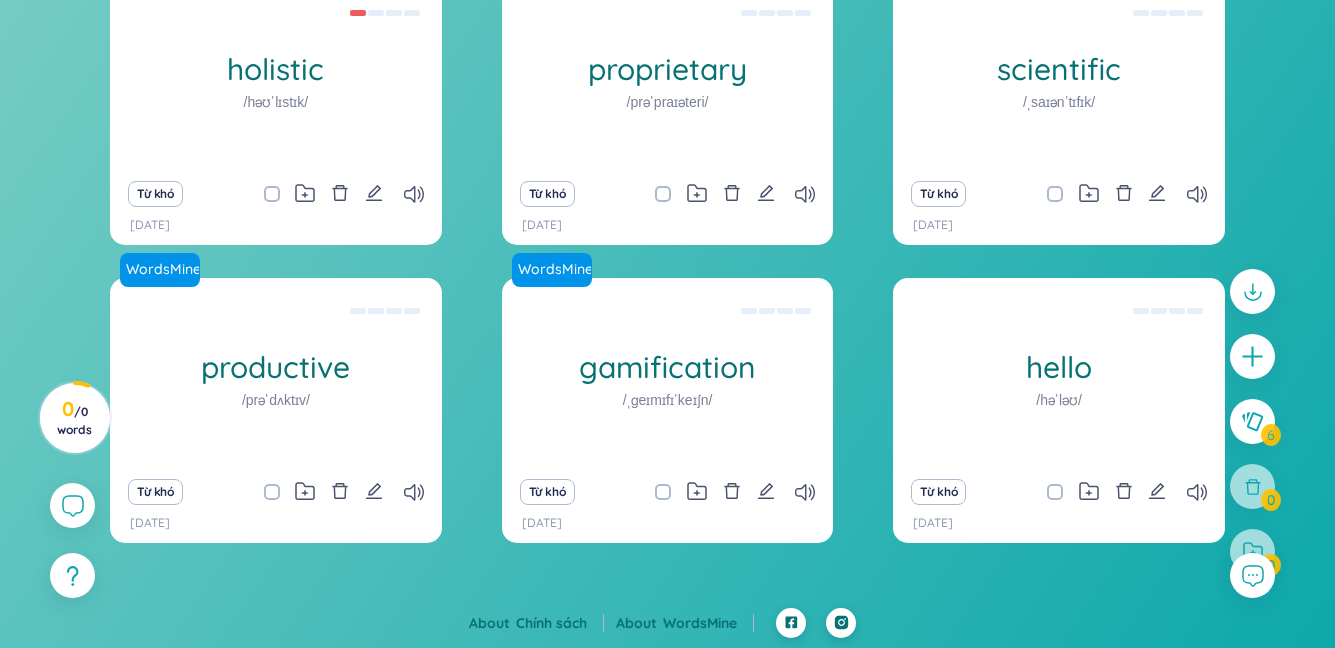 click at bounding box center (663, 194) 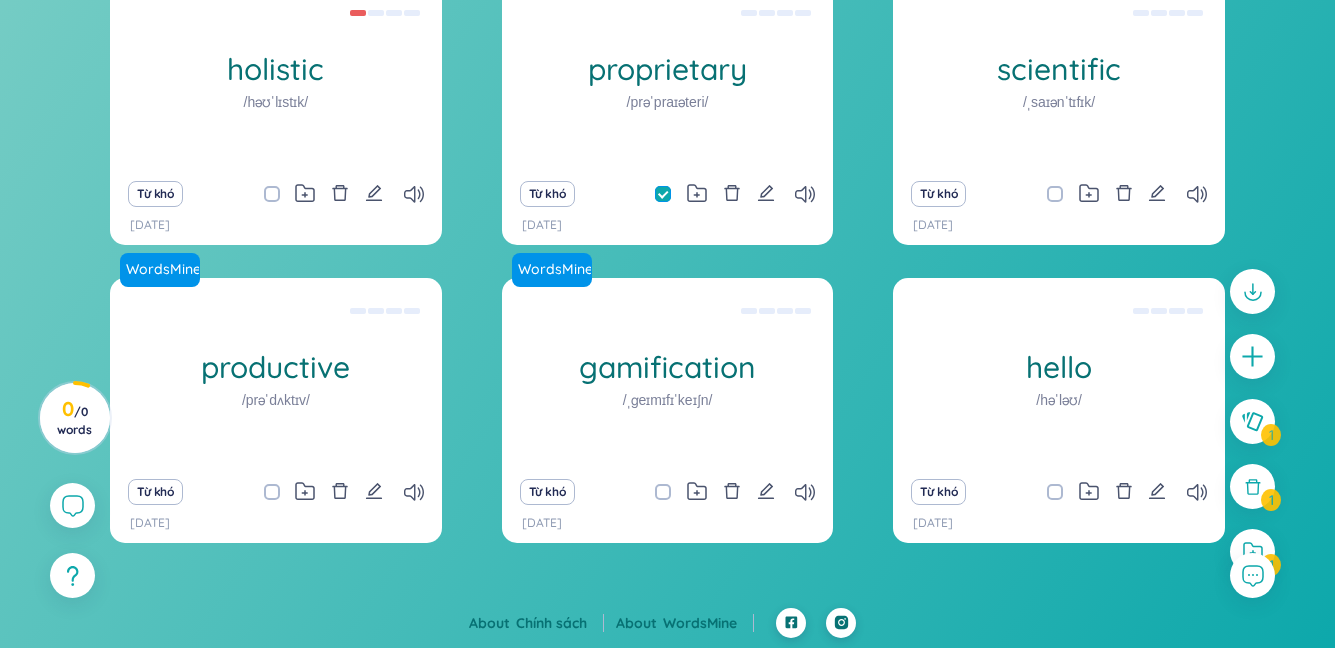 click at bounding box center (663, 194) 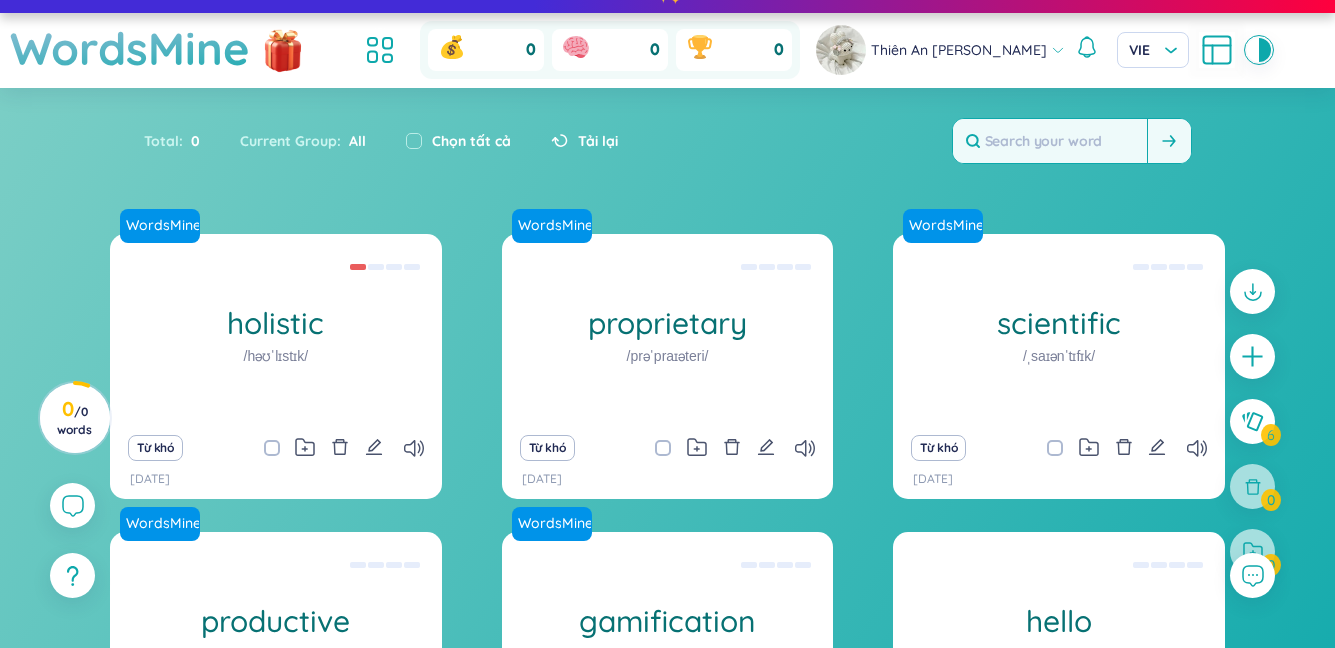 scroll, scrollTop: 0, scrollLeft: 0, axis: both 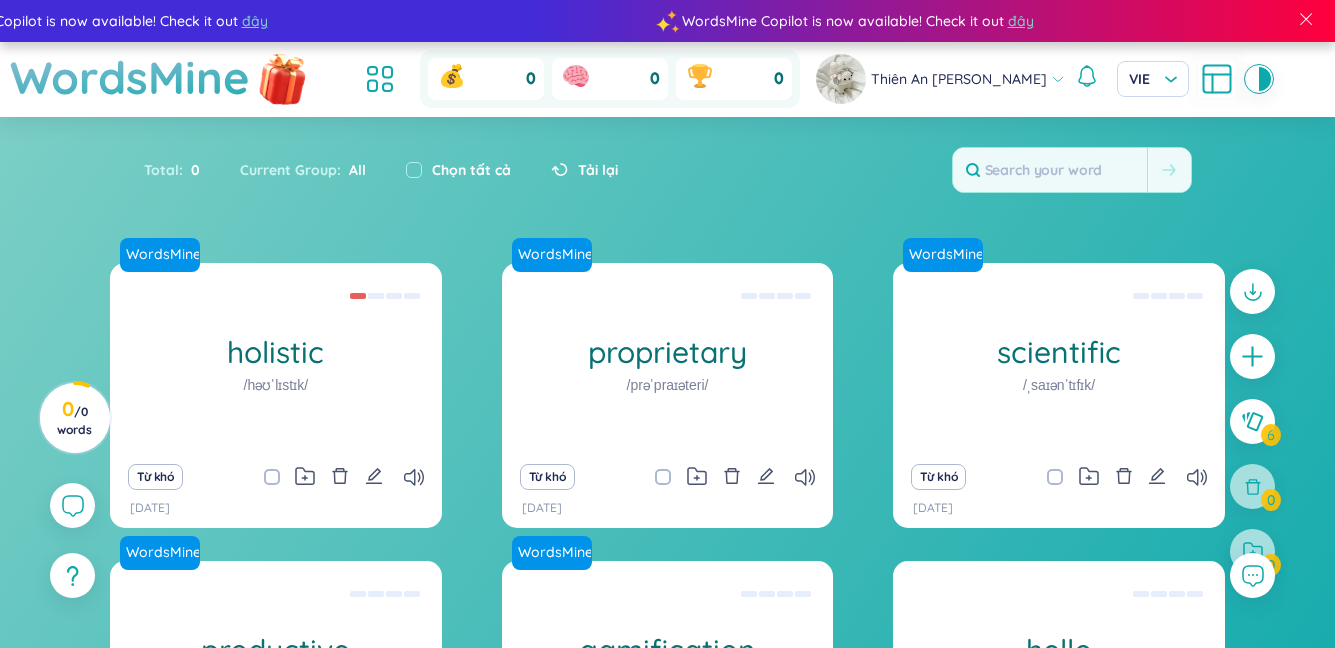 click at bounding box center (283, 77) 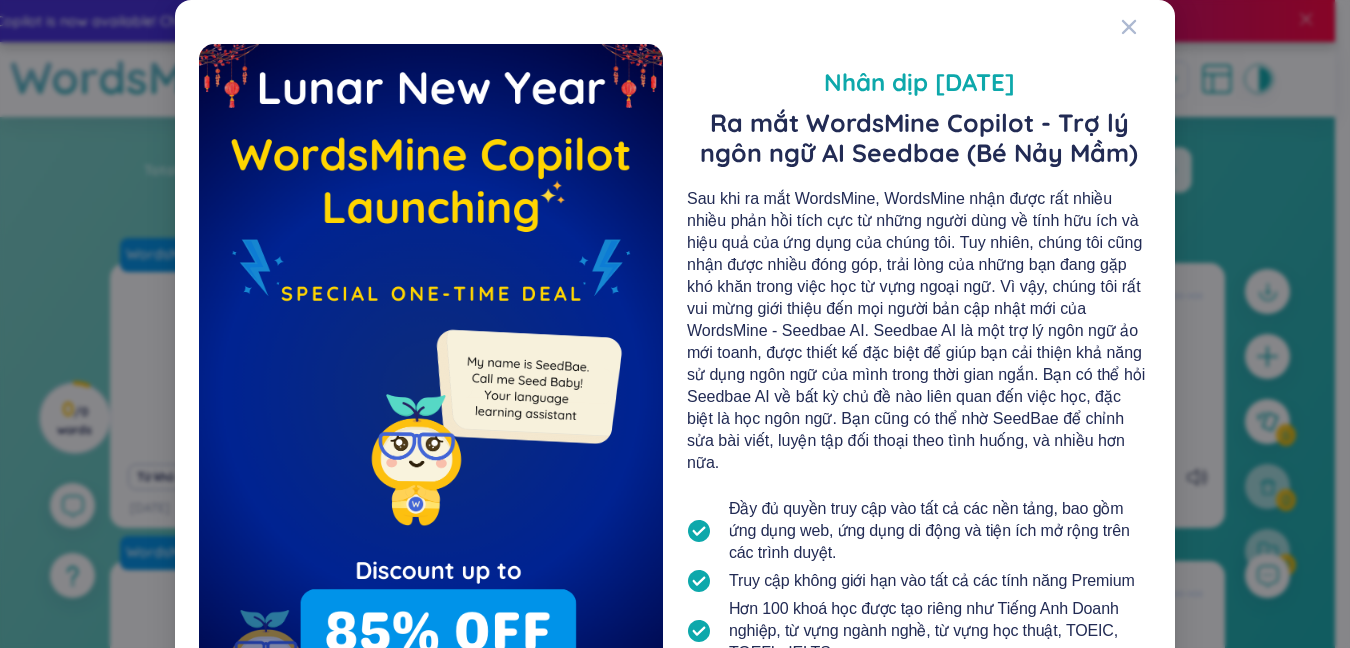 click on "Nhân dịp Tết Nguyên Đán Ra mắt WordsMine Copilot - Trợ lý ngôn ngữ AI Seedbae (Bé Nảy Mầm) Đầy đủ quyền truy cập vào tất cả các nền tảng, bao gồm ứng dụng web, ứng dụng di động và tiện ích mở rộng trên các trình duyệt. Truy cập không giới hạn vào tất cả các tính năng Premium Hơn 100 khoá học được tạo riêng như Tiếng Anh Doanh nghiệp, từ vựng ngành nghề, từ vựng học thuật, TOEIC, TOEFL, IELTS, ... Theo dõi tiến triển và kết quả hiệu suất học tập Và còn nhiều hơn nữa! Nâng cấp và Học cùng Bé Nảy Mầm Nhắc lại sau" at bounding box center (675, 441) 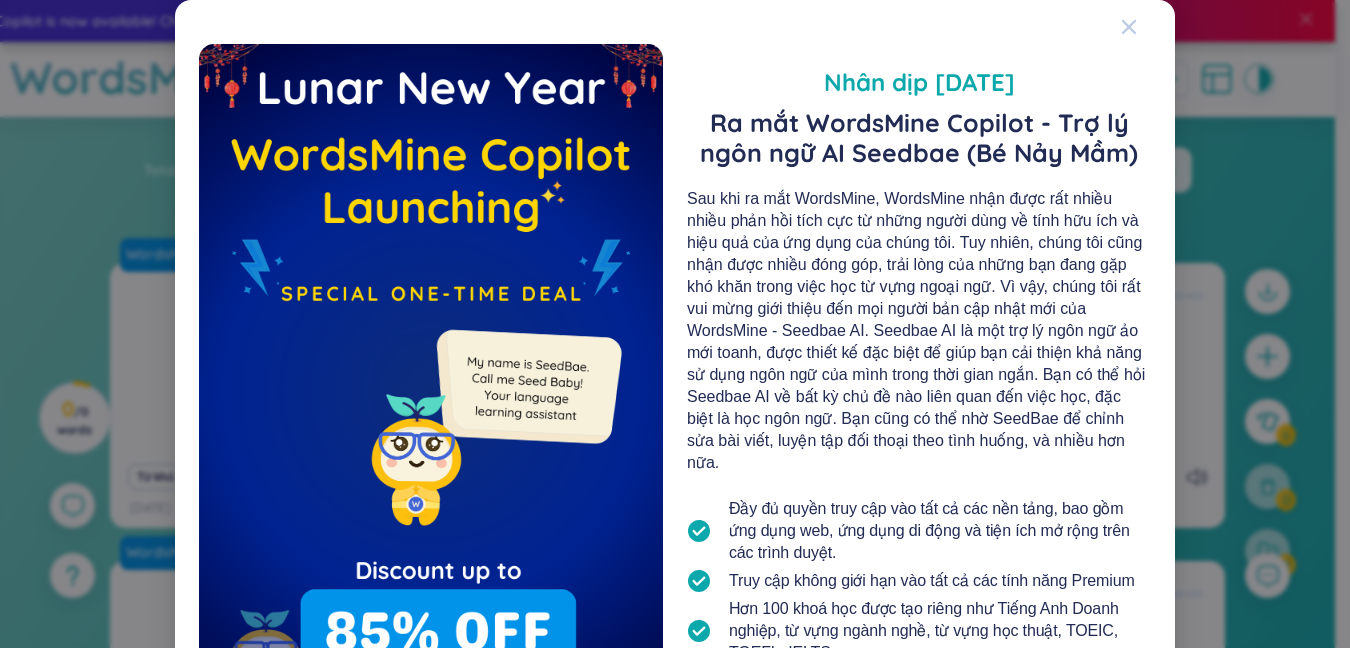 click 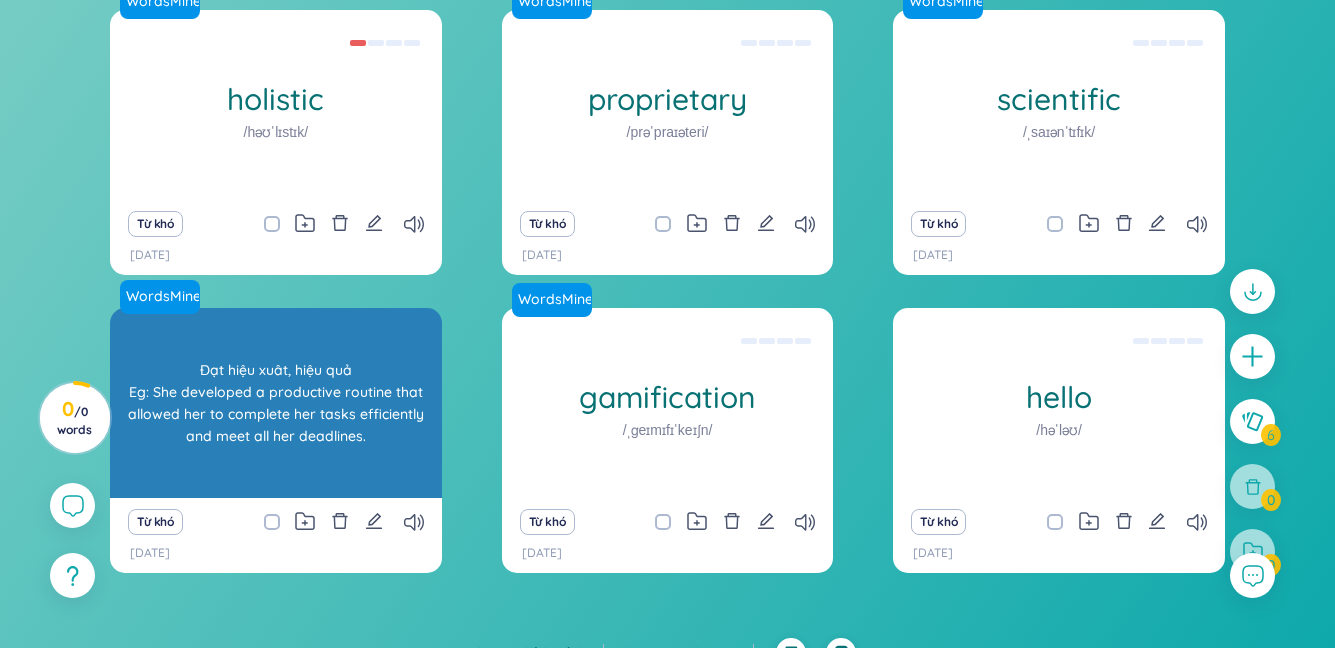 scroll, scrollTop: 283, scrollLeft: 0, axis: vertical 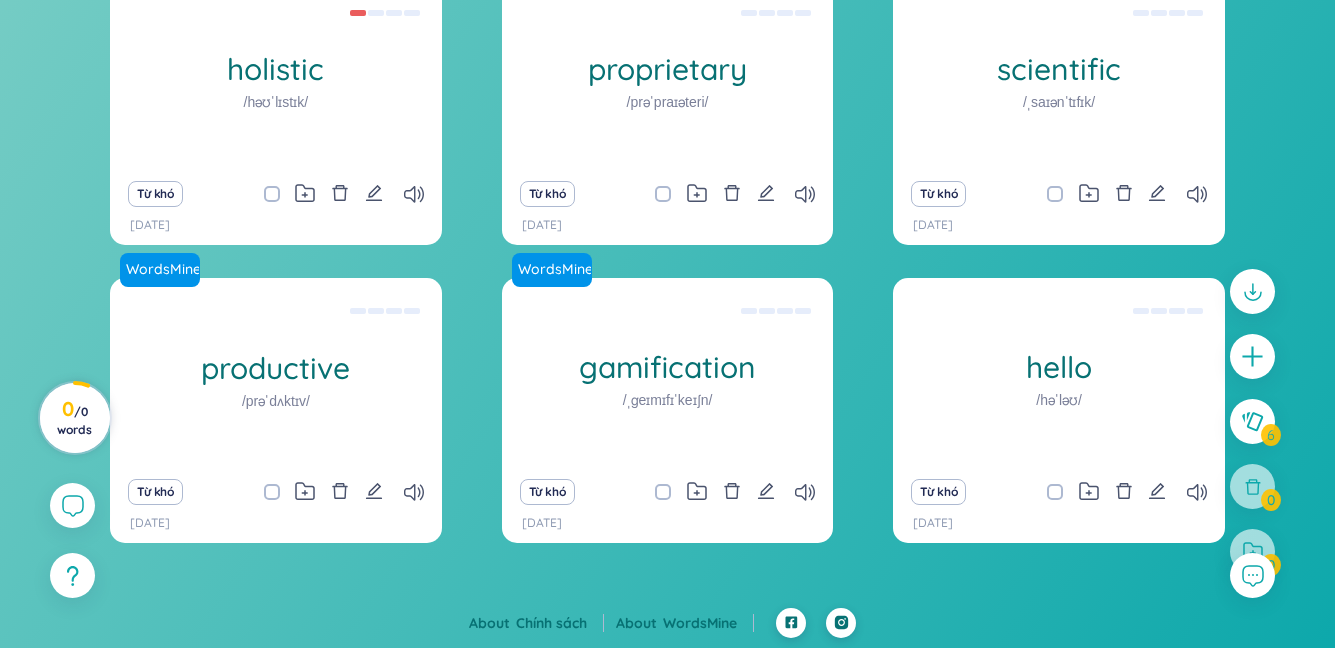 click on "/ 0   words" at bounding box center [74, 420] 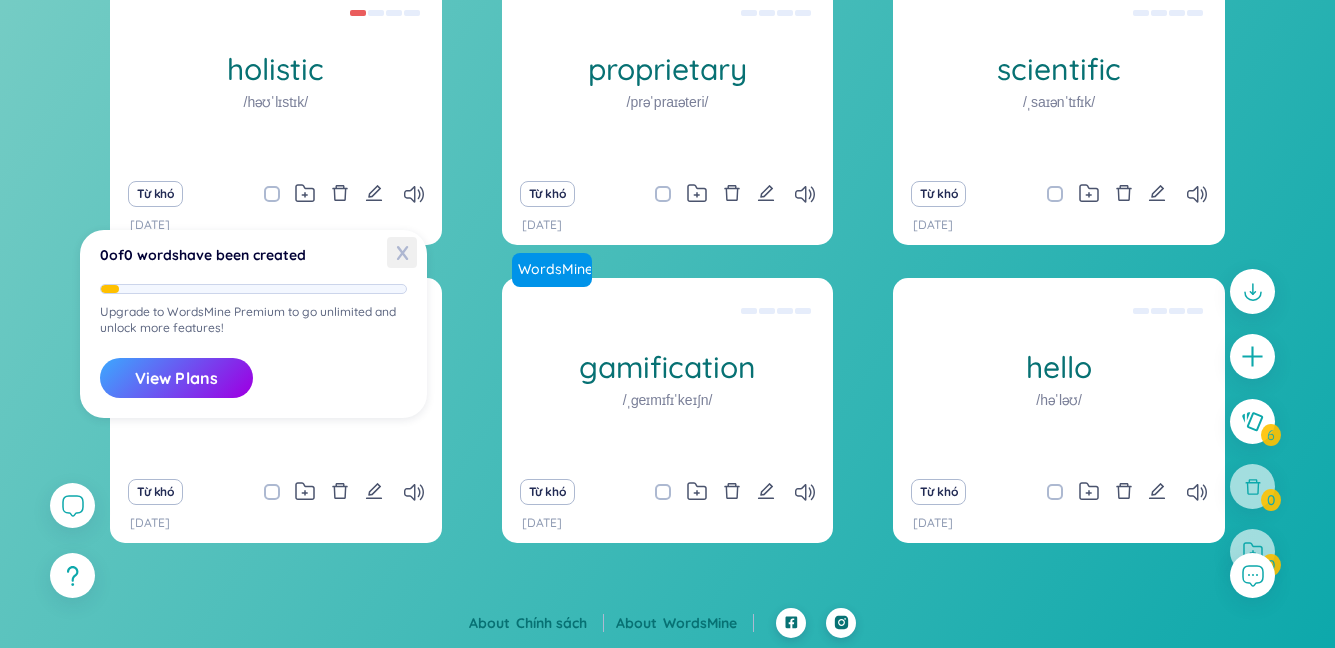 click on "X" at bounding box center (402, 252) 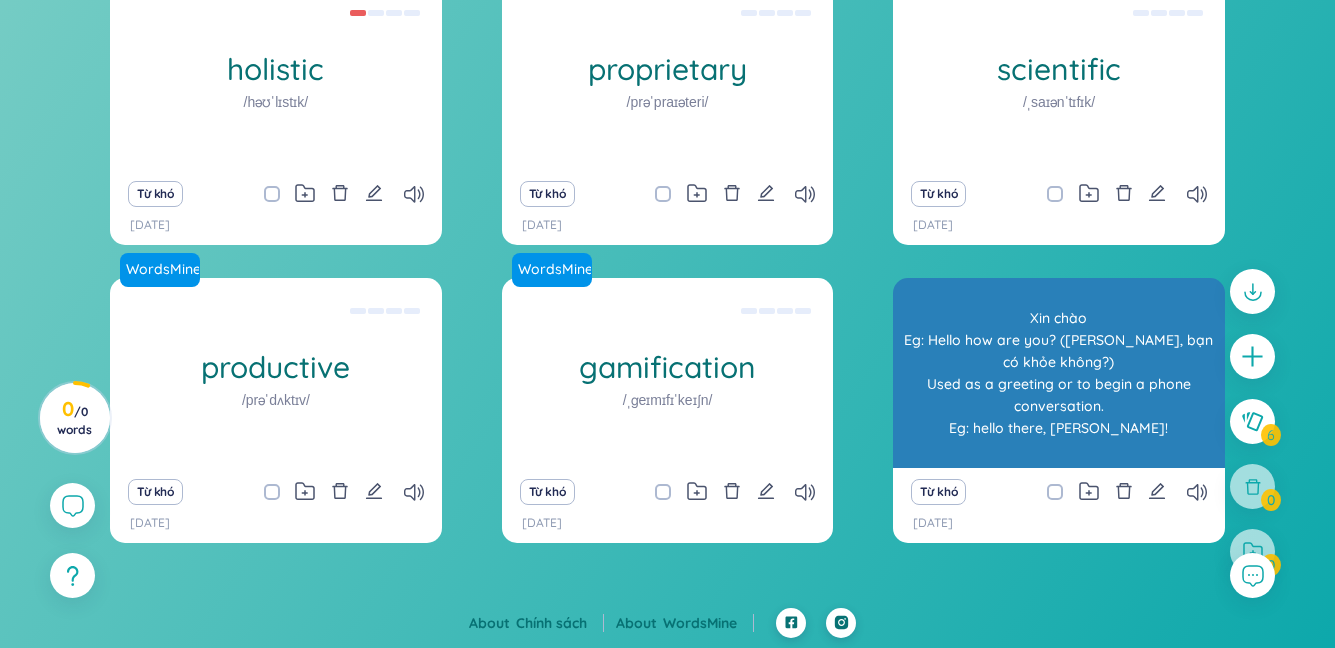 scroll, scrollTop: 0, scrollLeft: 0, axis: both 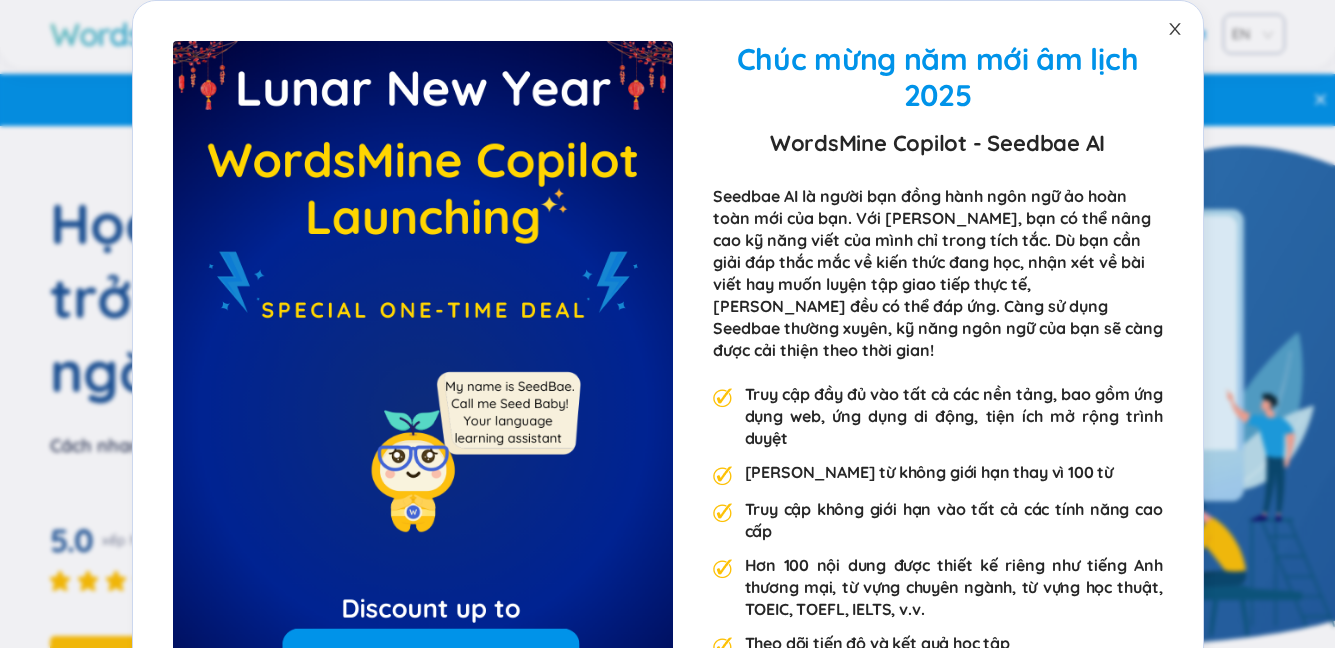 click at bounding box center [1175, 29] 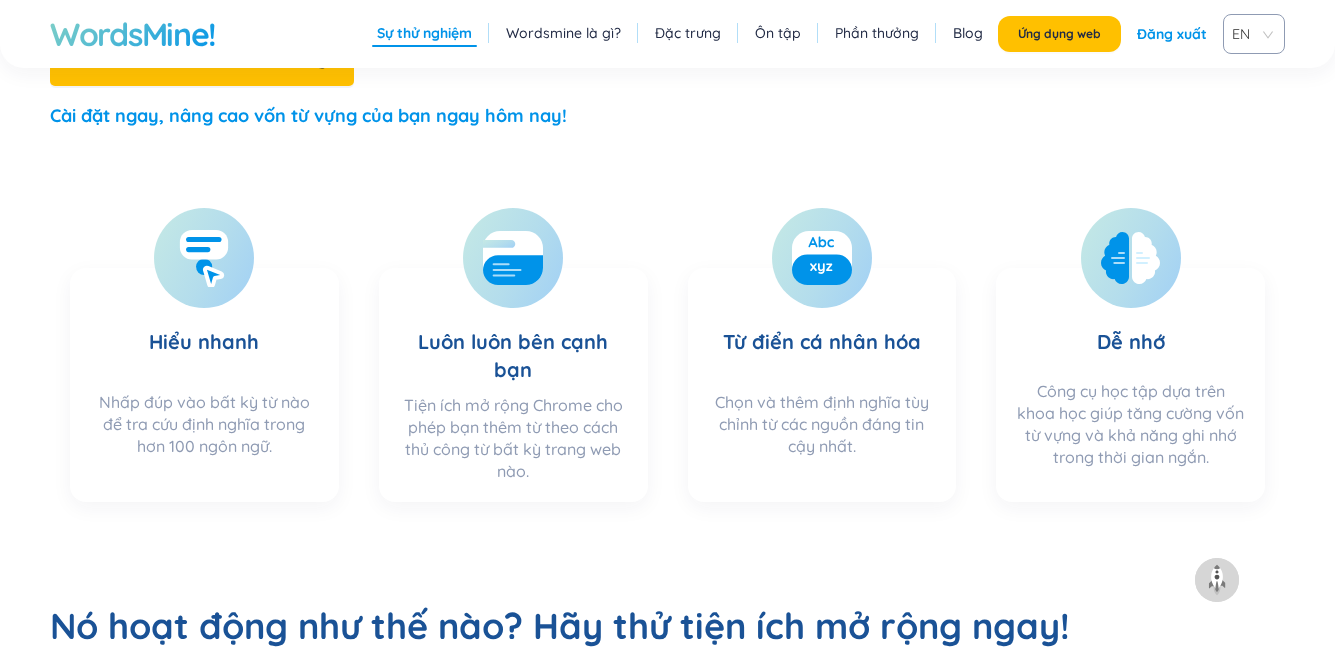 scroll, scrollTop: 500, scrollLeft: 0, axis: vertical 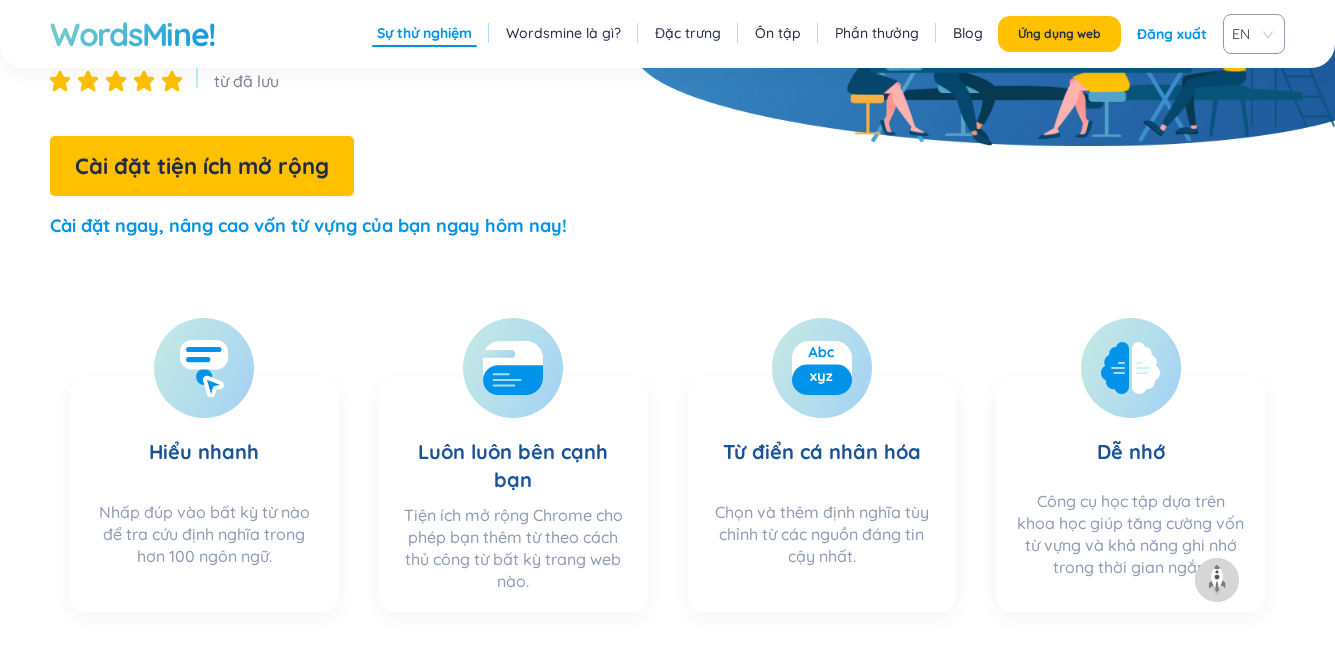 click on "EN" at bounding box center [1250, 34] 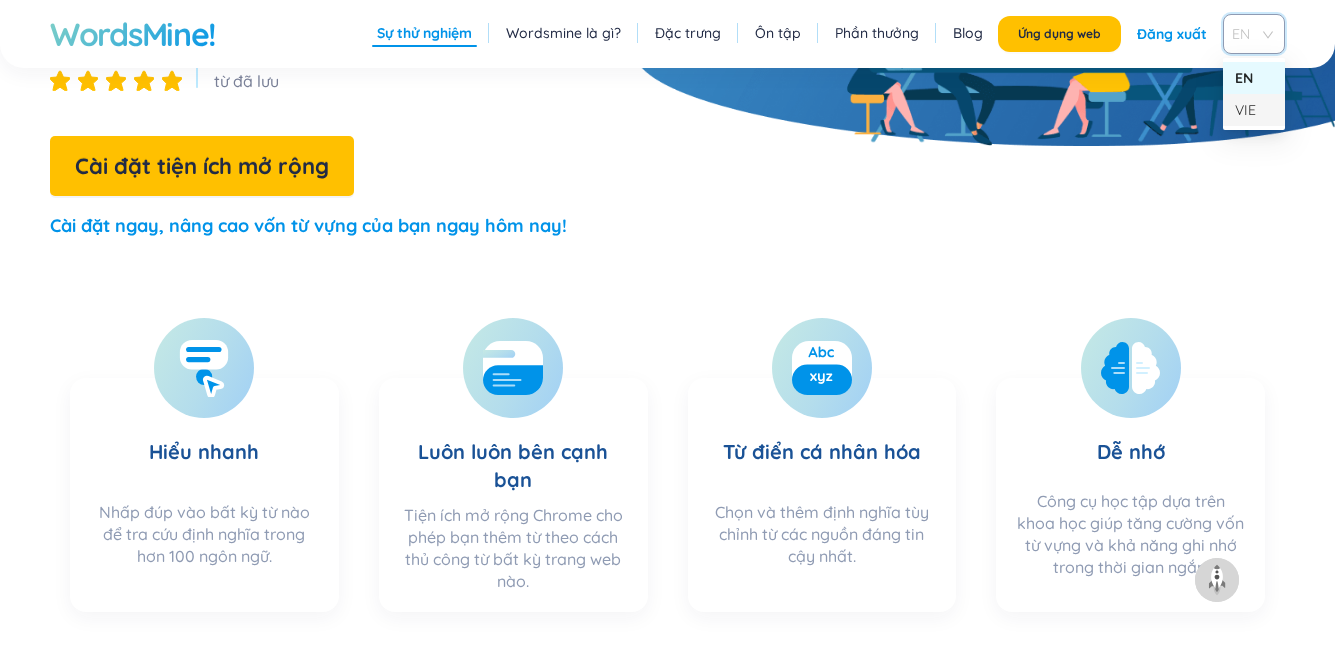 click on "VIE" at bounding box center [1254, 110] 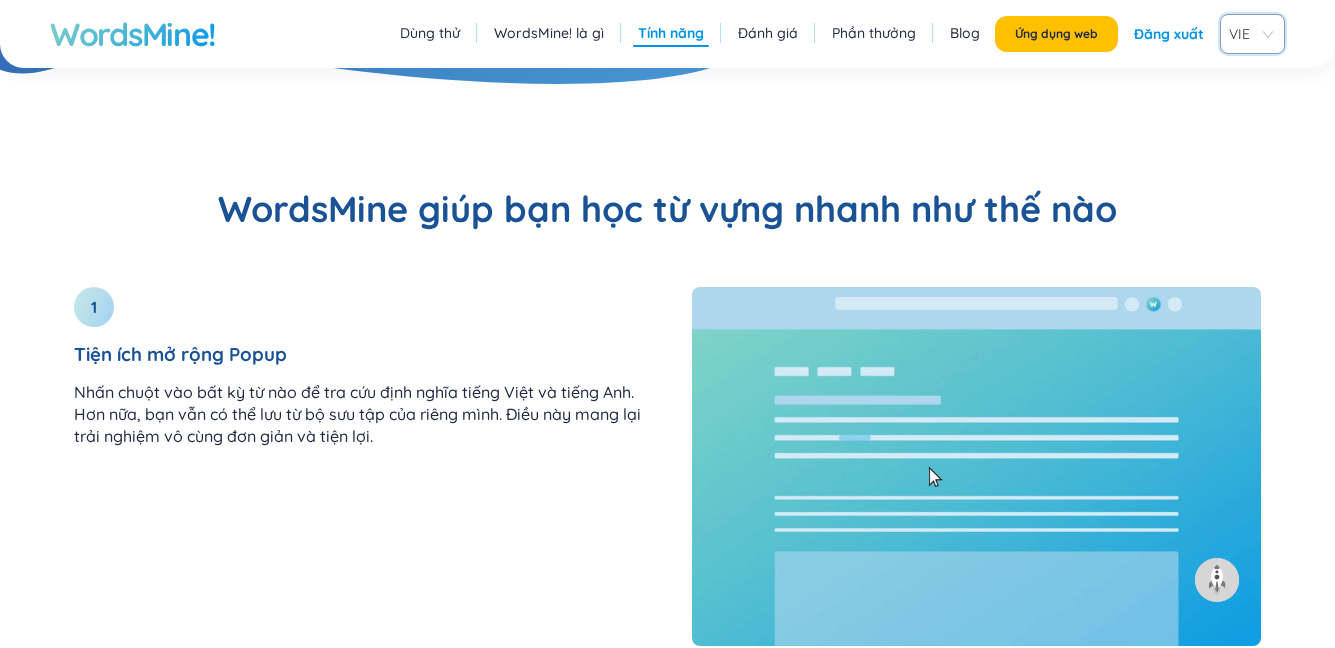 scroll, scrollTop: 2474, scrollLeft: 0, axis: vertical 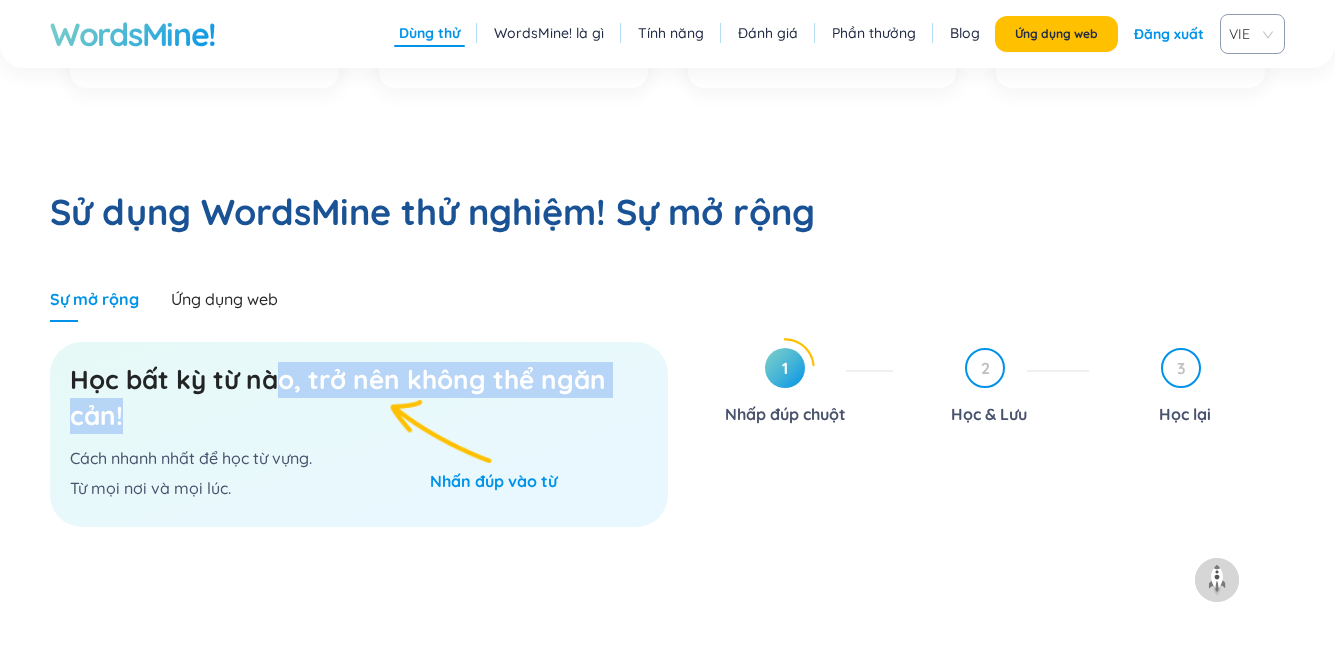 drag, startPoint x: 275, startPoint y: 393, endPoint x: 288, endPoint y: 370, distance: 26.41969 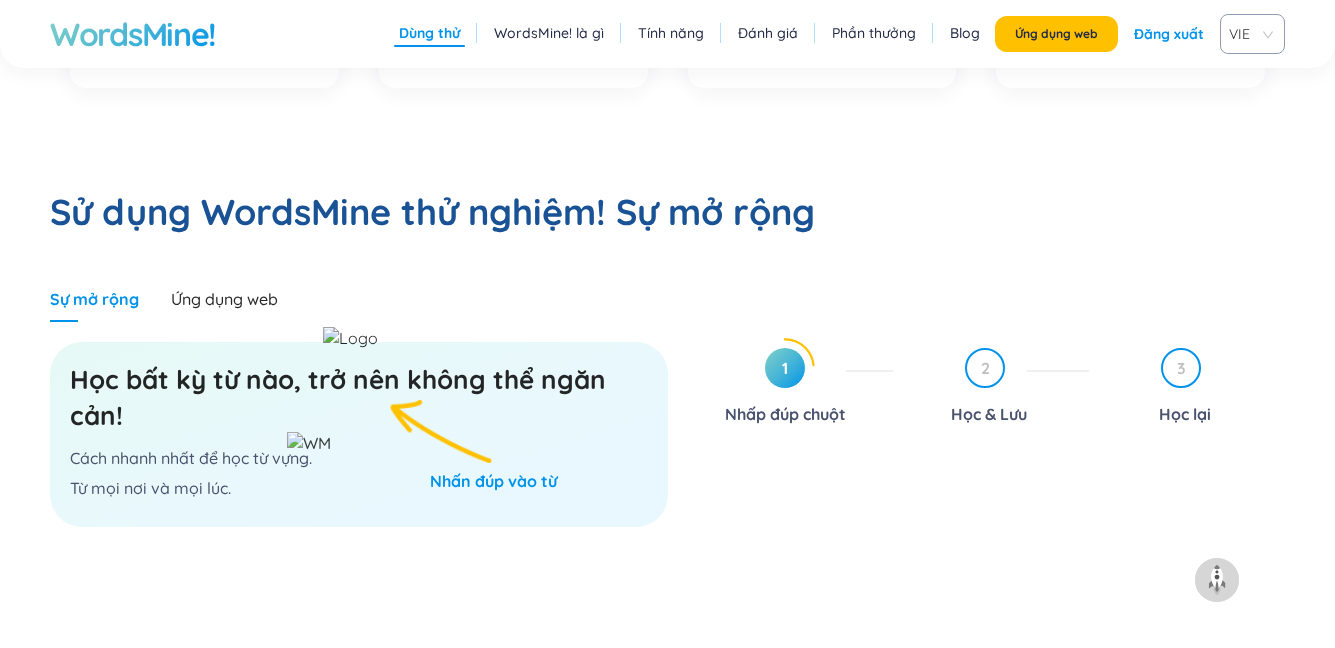 click at bounding box center [309, 443] 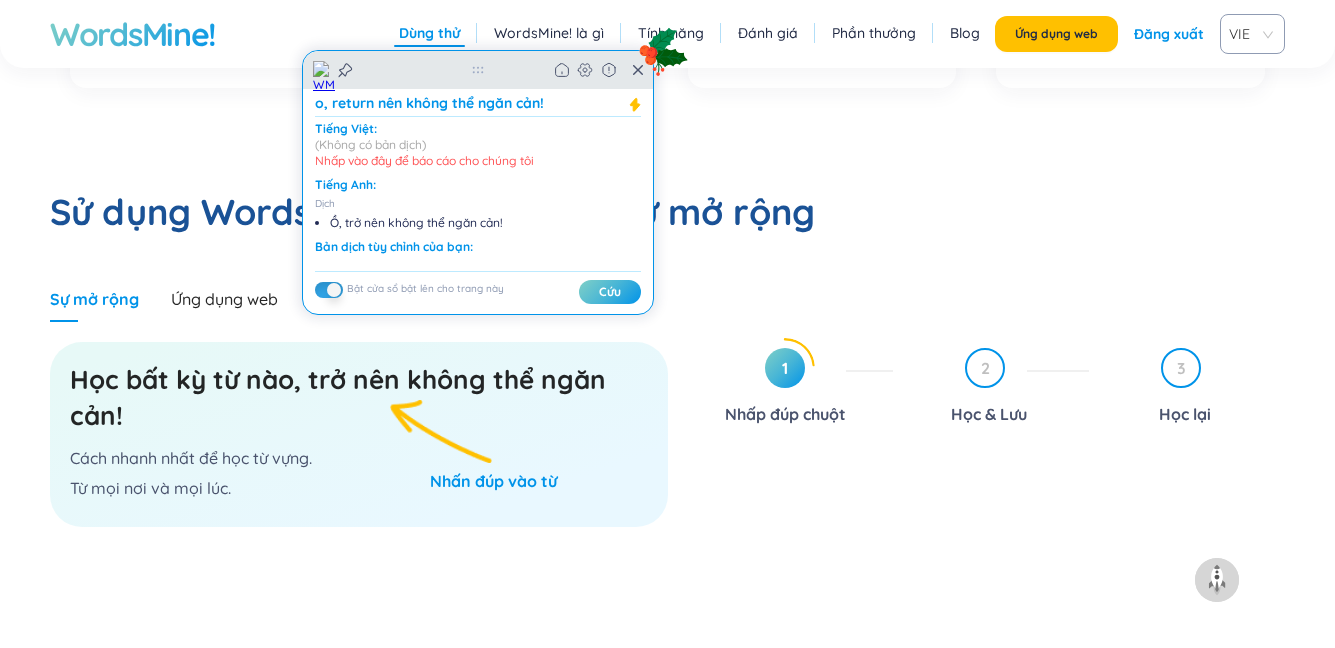 click 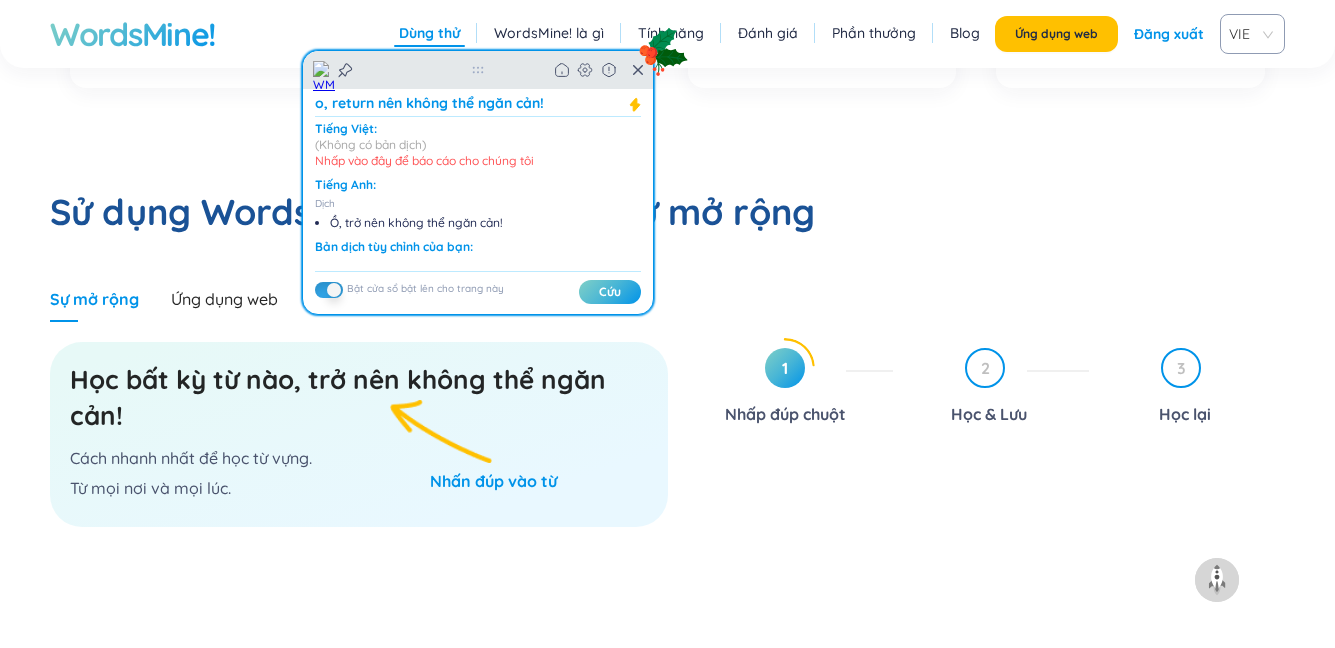 click on "Trang chủ
Cài đặt
Báo cáo" at bounding box center (599, 70) 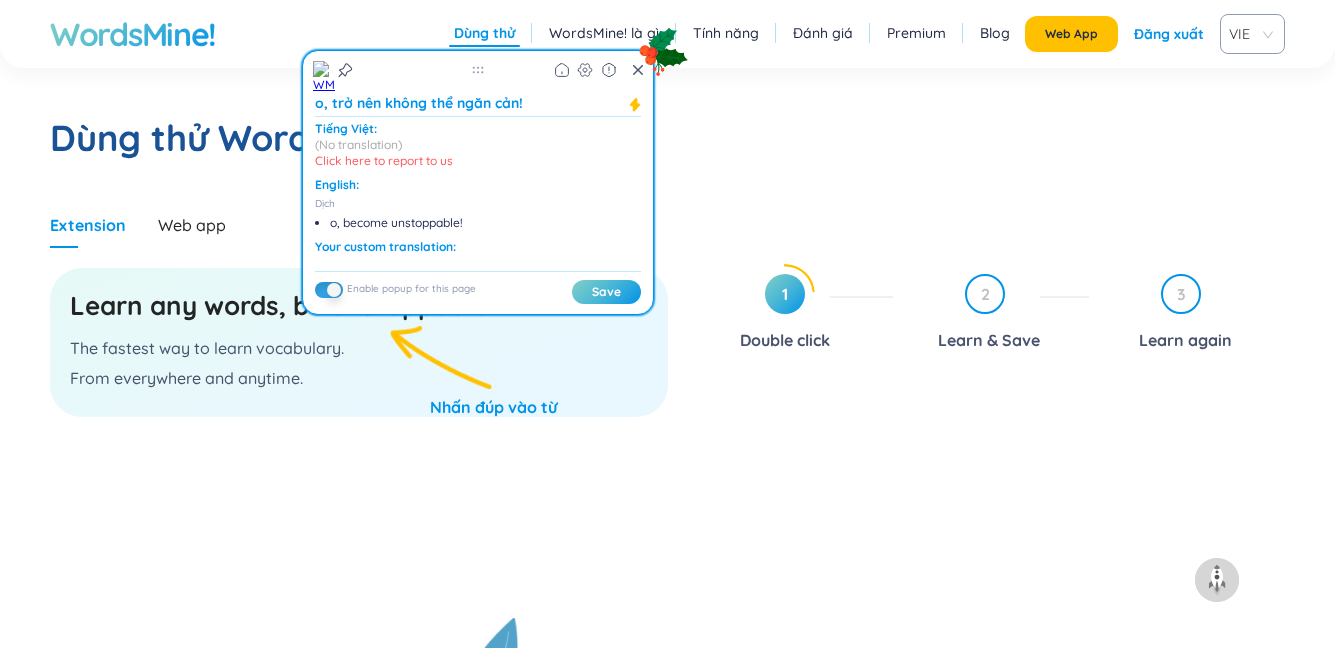 scroll, scrollTop: 1000, scrollLeft: 0, axis: vertical 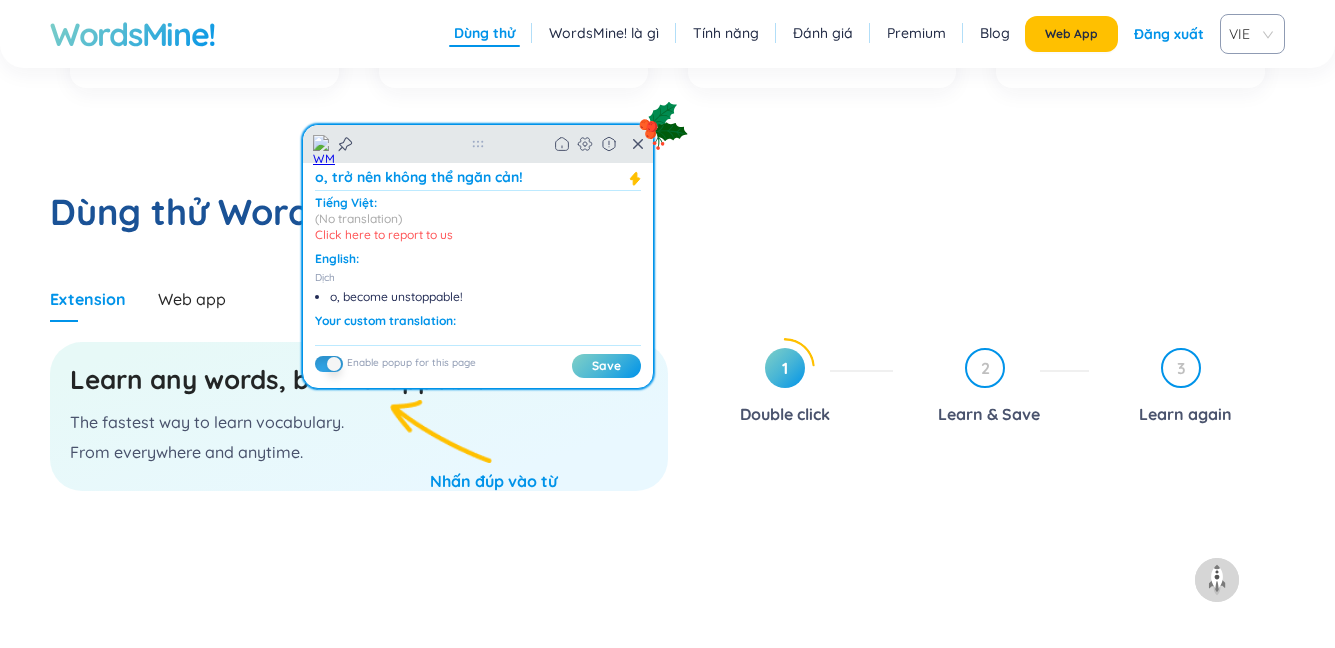 click 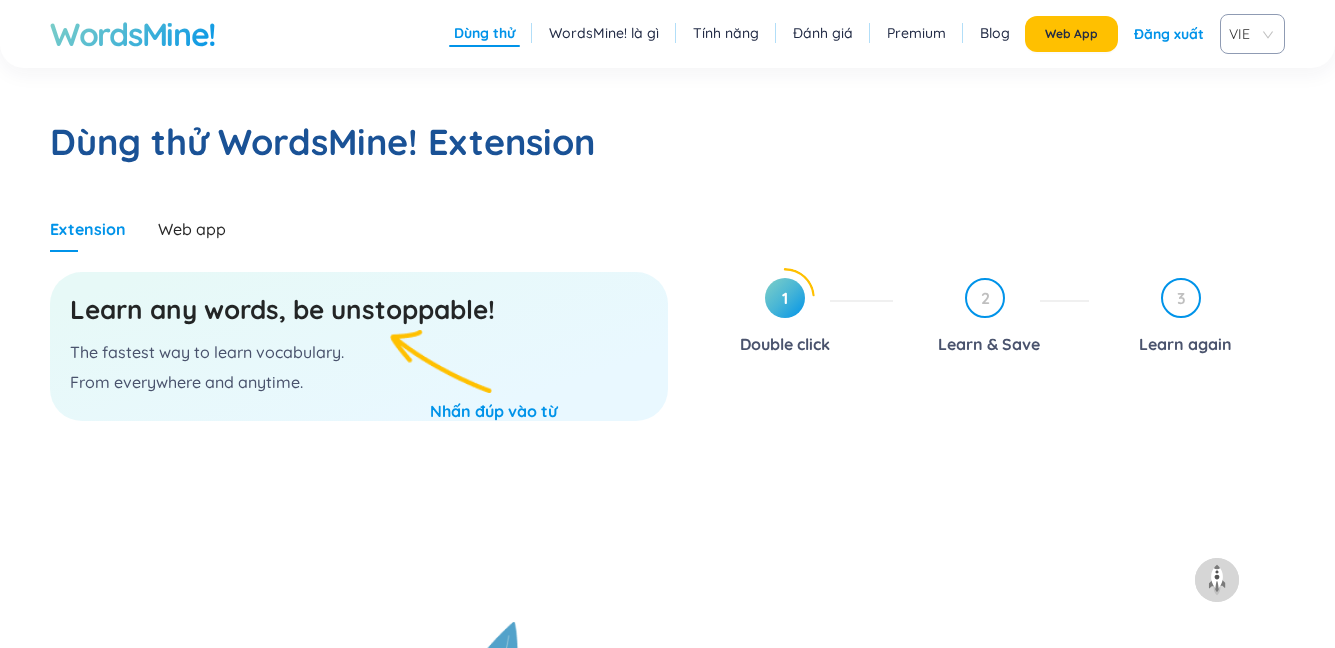 scroll, scrollTop: 1100, scrollLeft: 0, axis: vertical 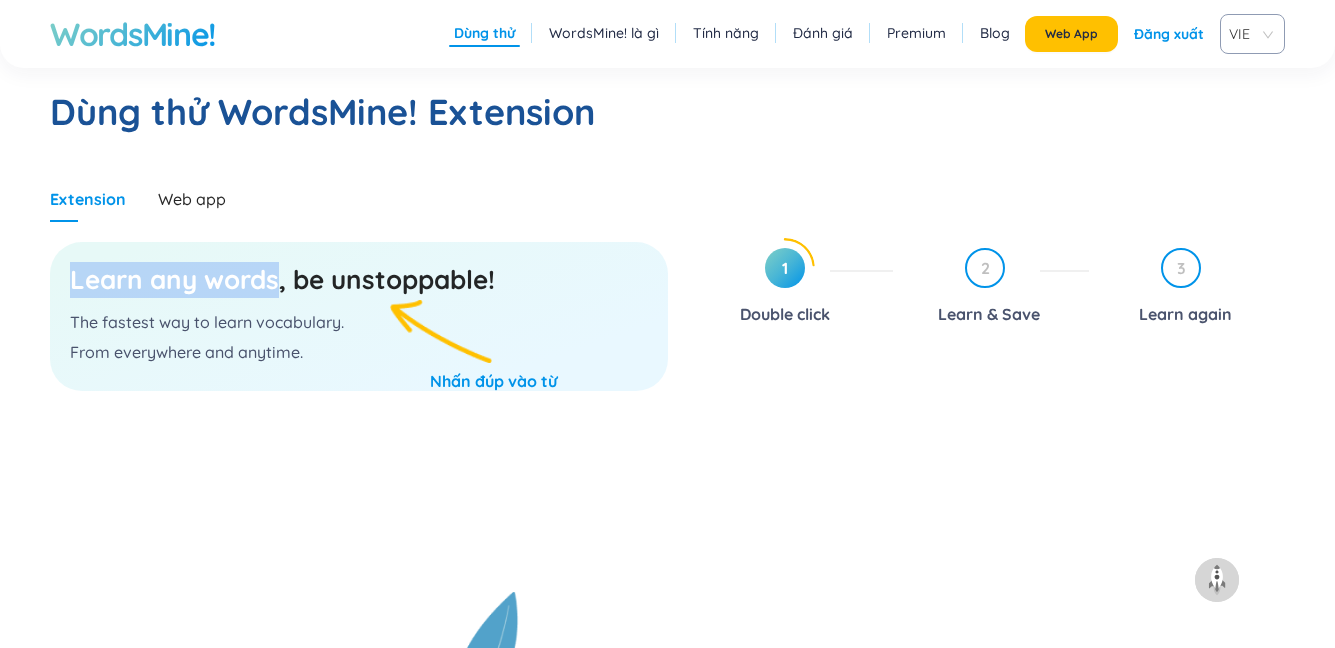 drag, startPoint x: 65, startPoint y: 285, endPoint x: 280, endPoint y: 281, distance: 215.0372 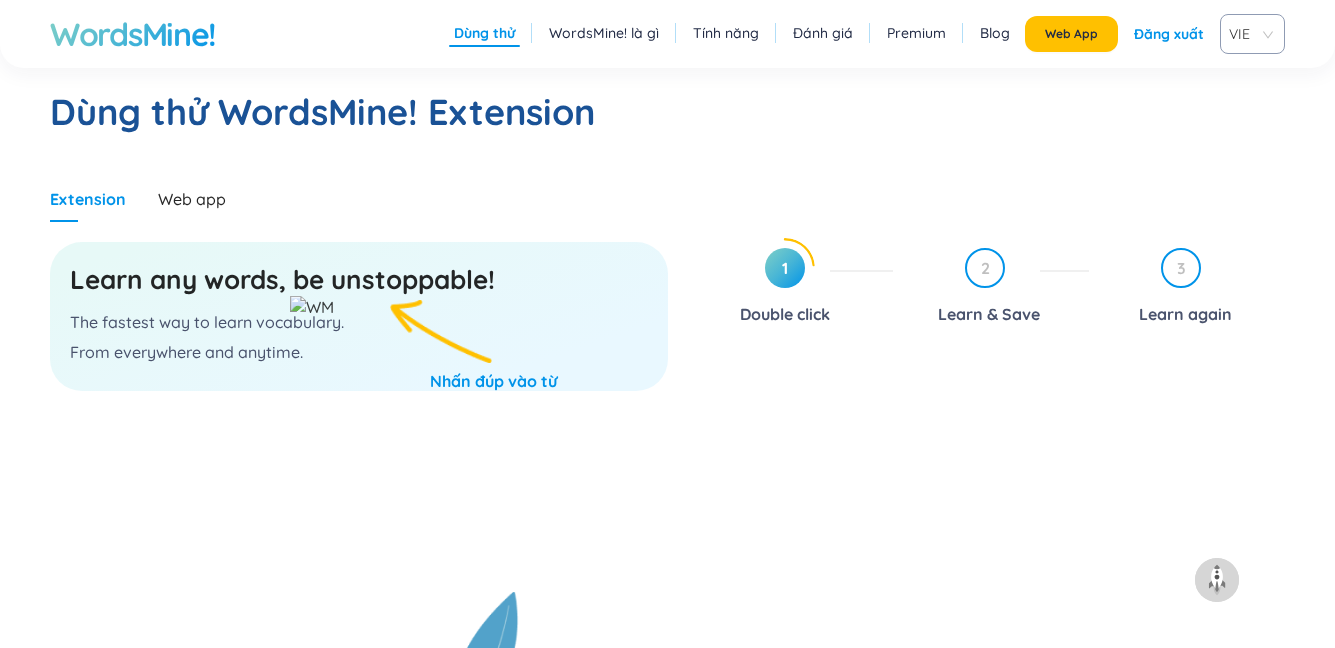 click at bounding box center [312, 307] 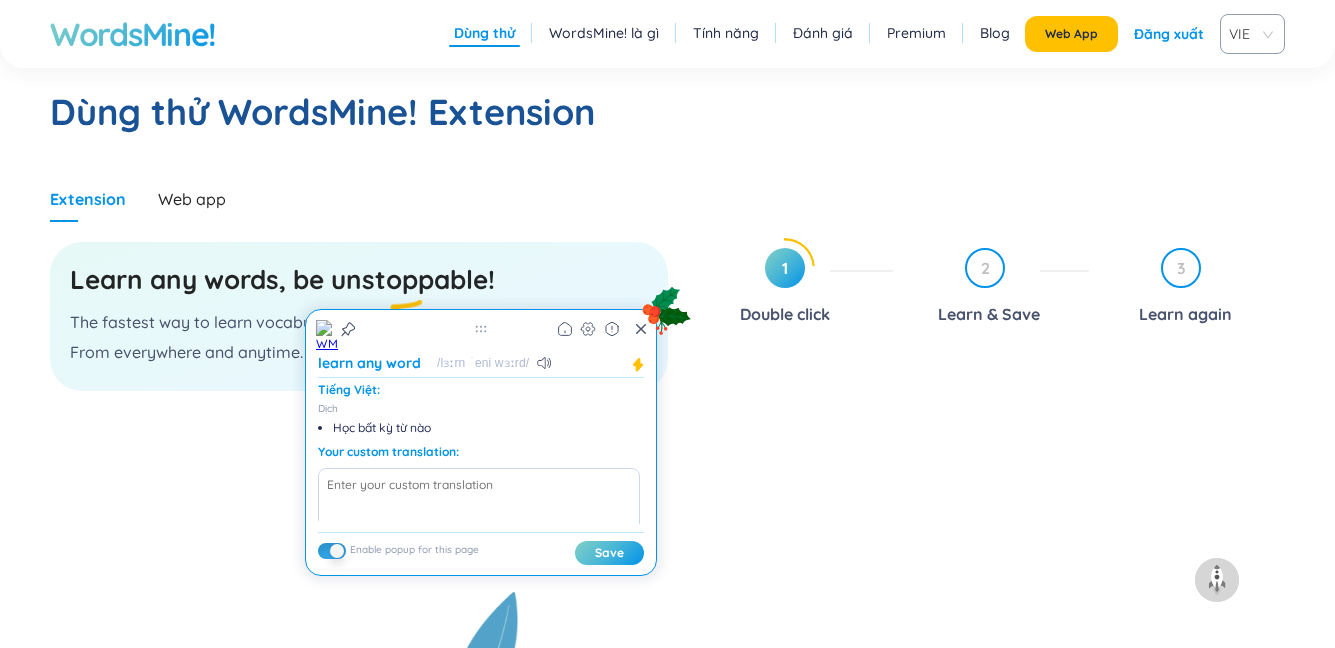 click on "Learn any words, be unstoppable! The fastest way to learn vocabulary. From everywhere and anytime." at bounding box center (359, 407) 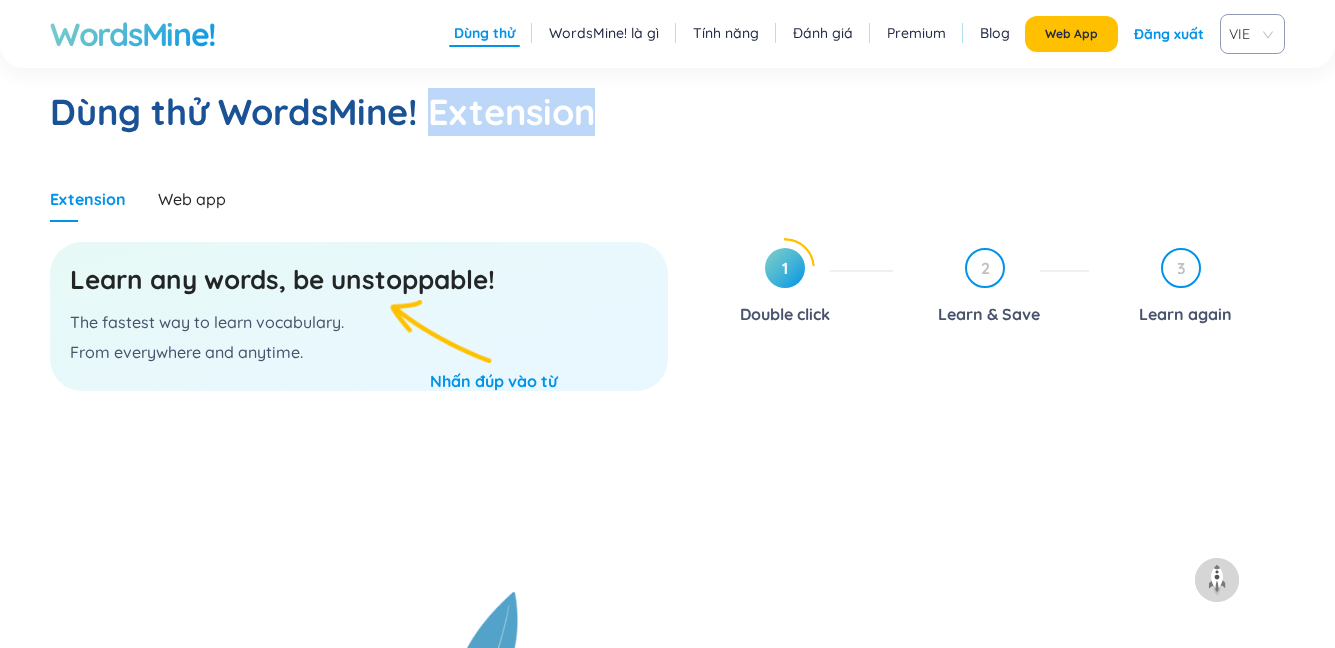 drag, startPoint x: 427, startPoint y: 111, endPoint x: 620, endPoint y: 123, distance: 193.3727 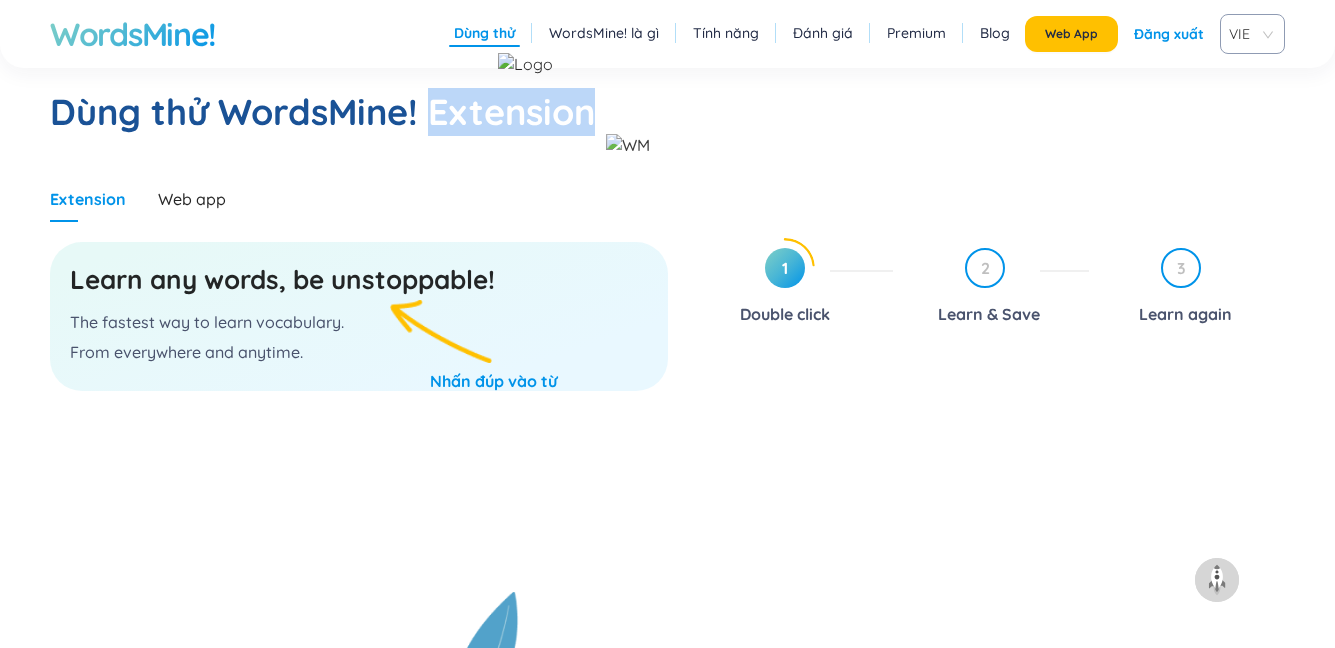 click at bounding box center [525, 64] 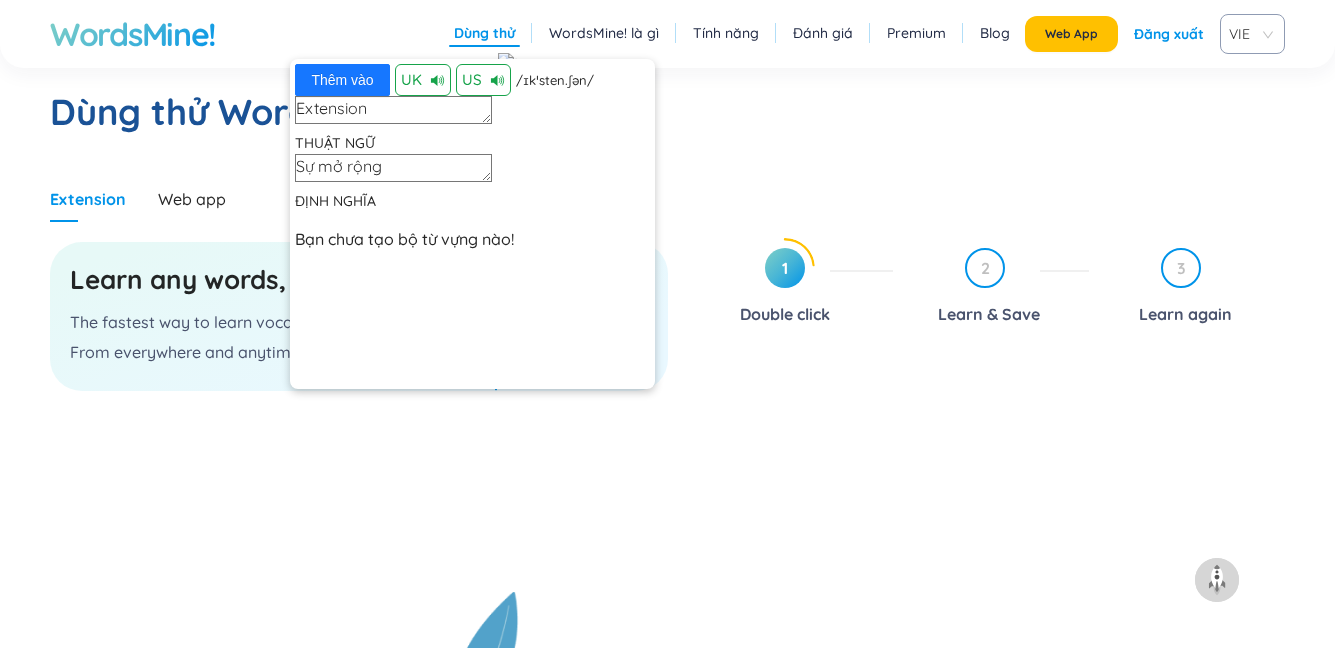 click on "Dùng thử WordsMine! Extension" at bounding box center (667, 112) 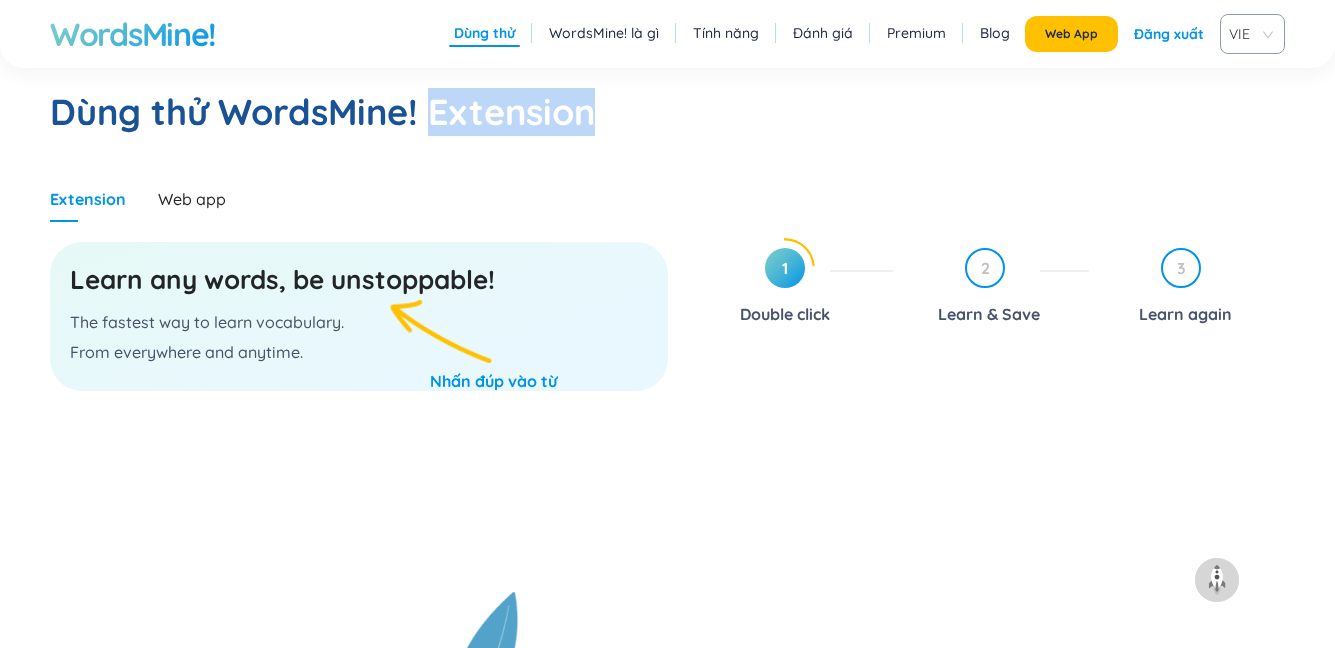 drag, startPoint x: 433, startPoint y: 111, endPoint x: 604, endPoint y: 125, distance: 171.57214 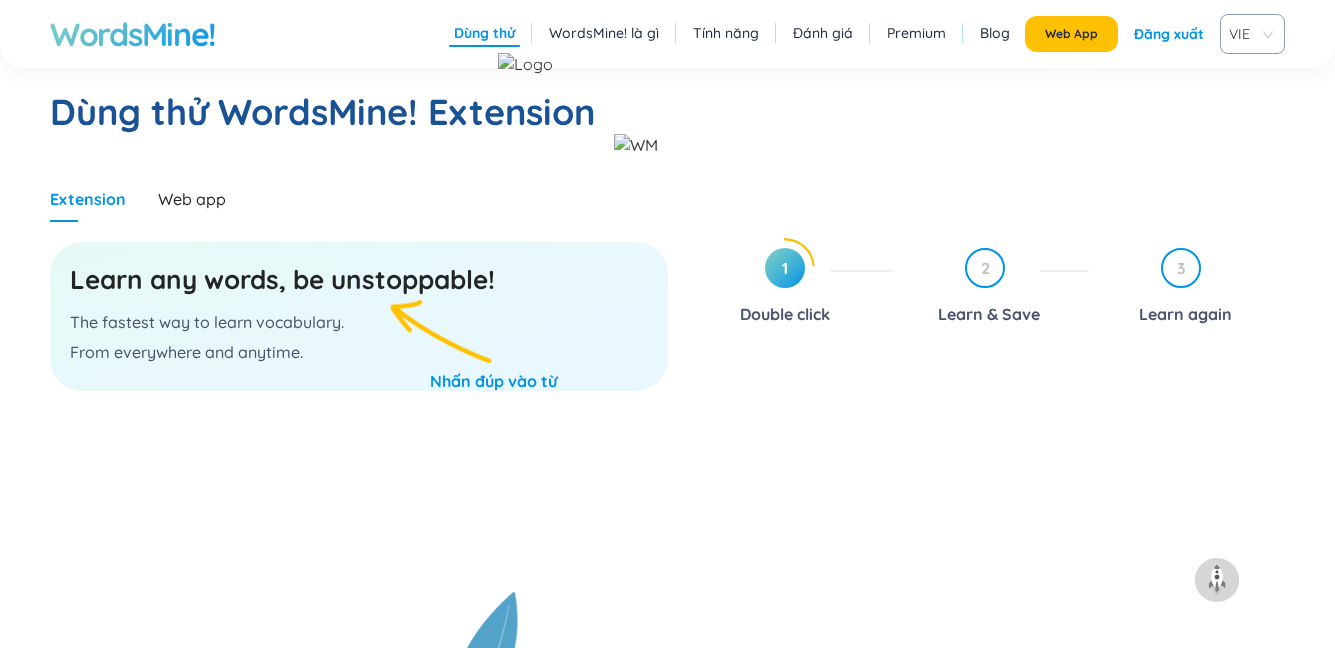 click at bounding box center [636, 145] 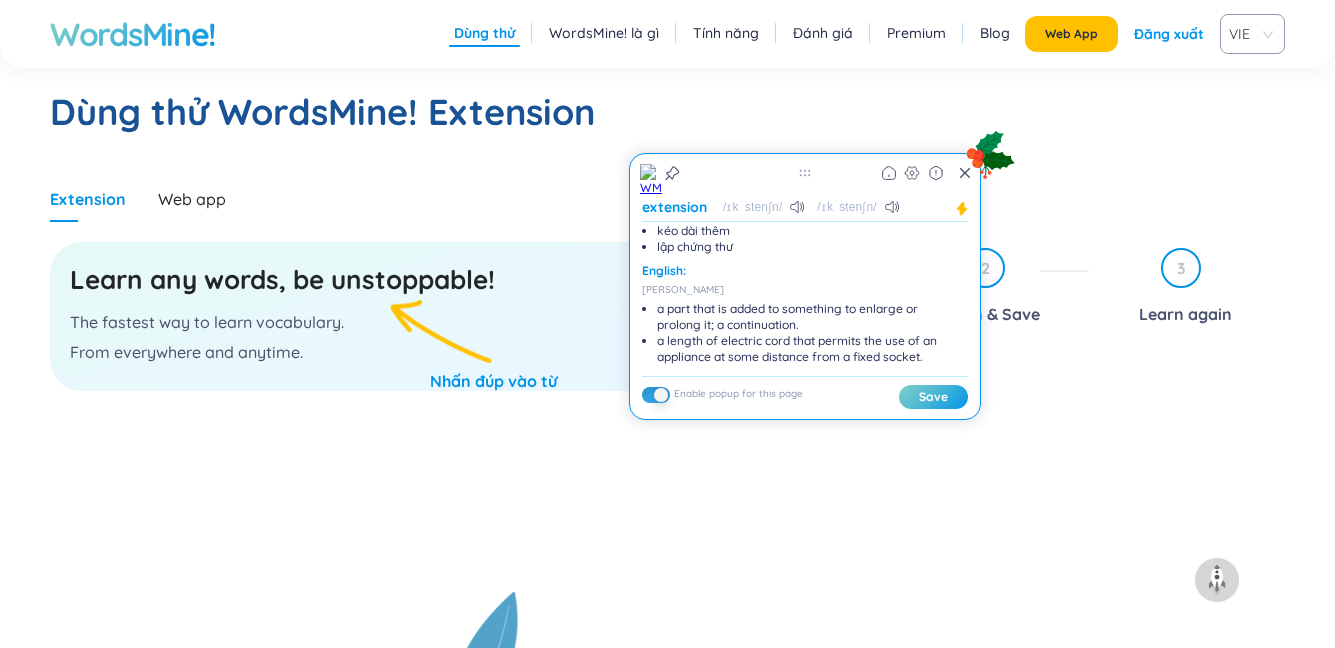 scroll, scrollTop: 0, scrollLeft: 0, axis: both 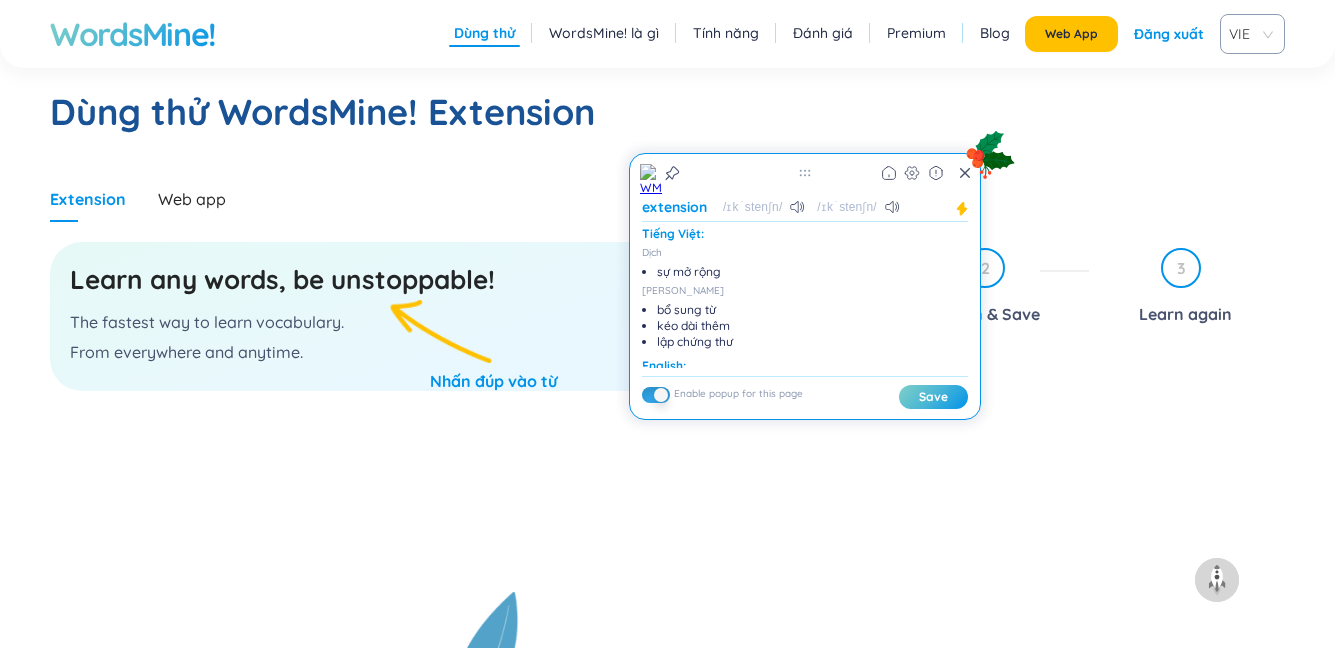 click on "Dùng thử WordsMine! Extension" at bounding box center (667, 112) 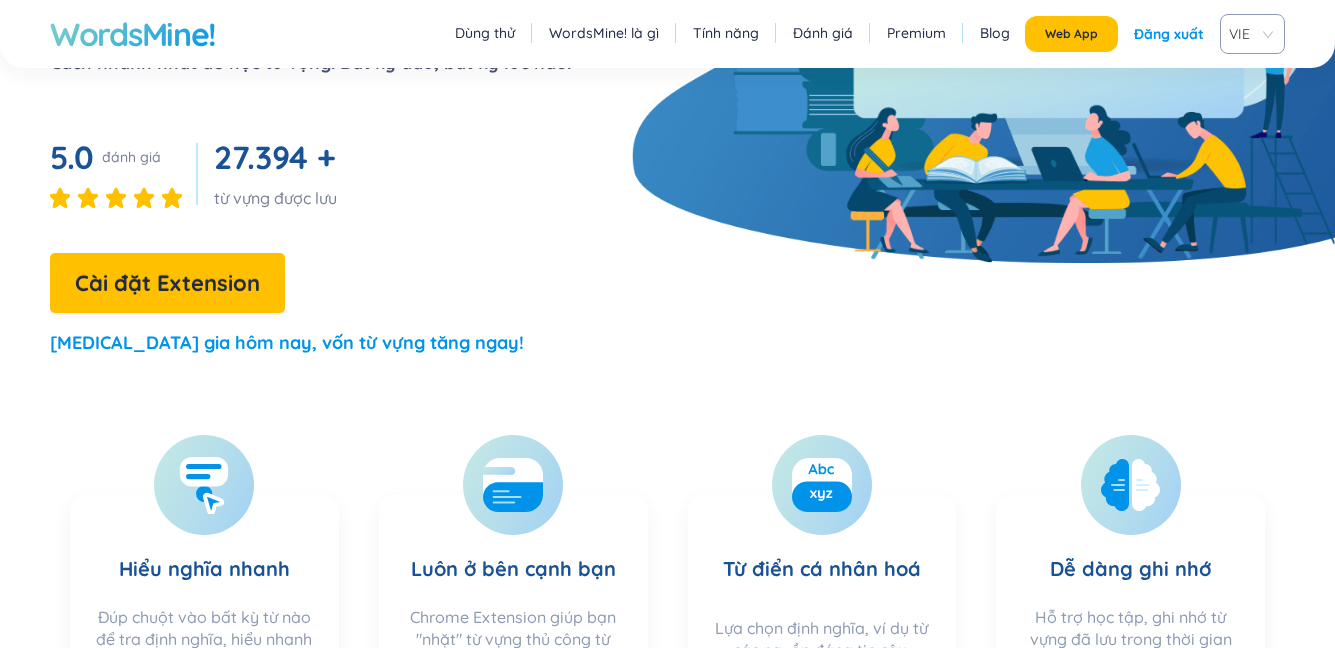 scroll, scrollTop: 300, scrollLeft: 0, axis: vertical 